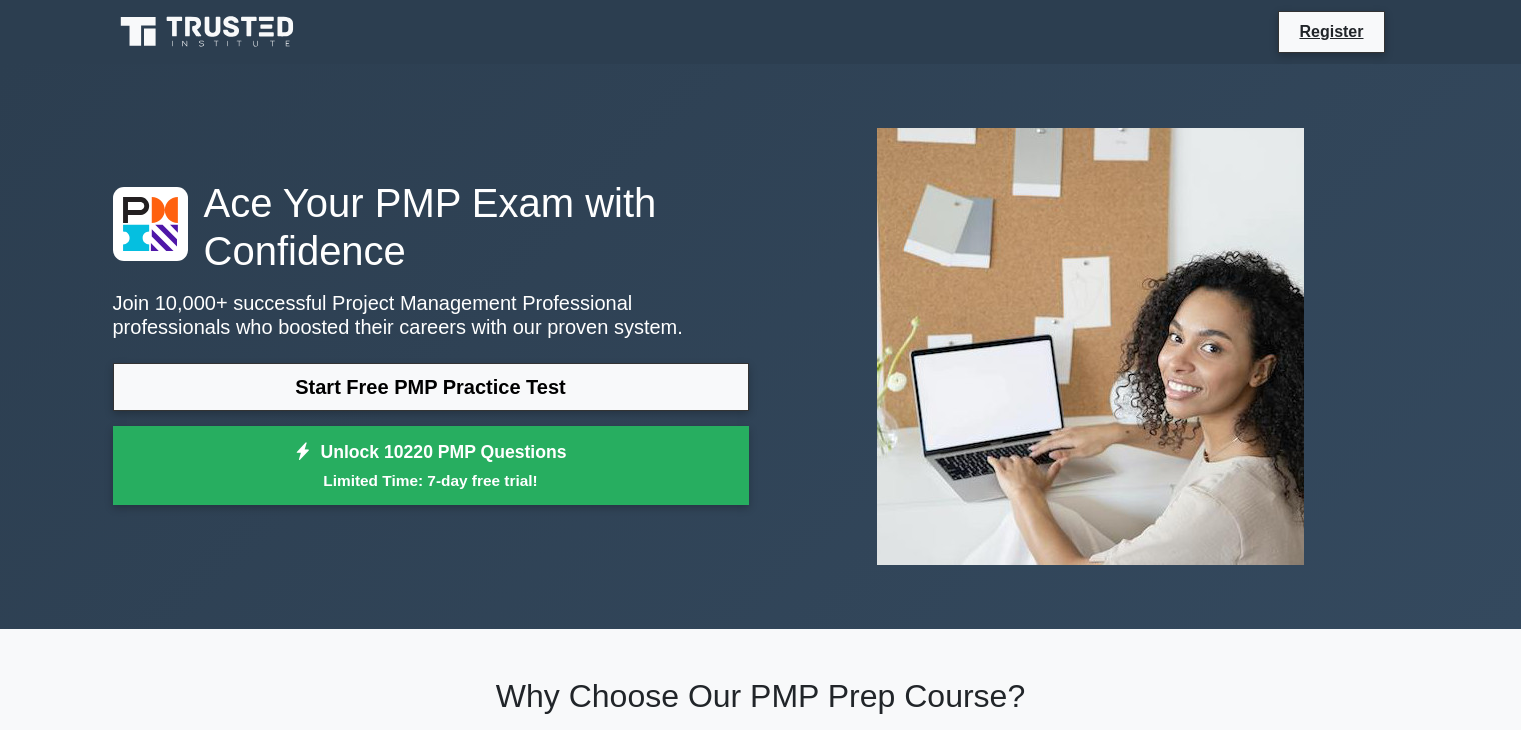 scroll, scrollTop: 0, scrollLeft: 0, axis: both 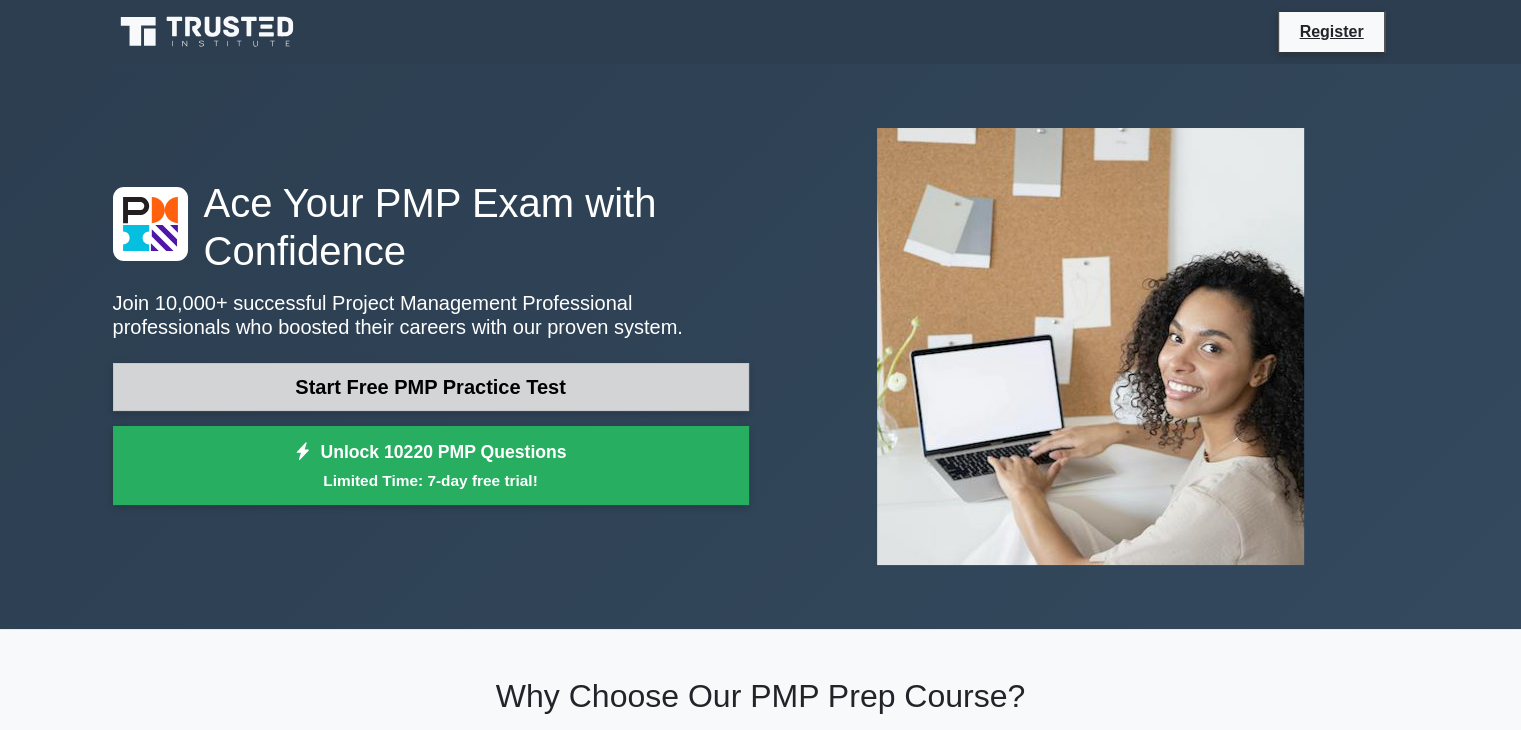 click on "Start Free PMP Practice Test" at bounding box center (431, 387) 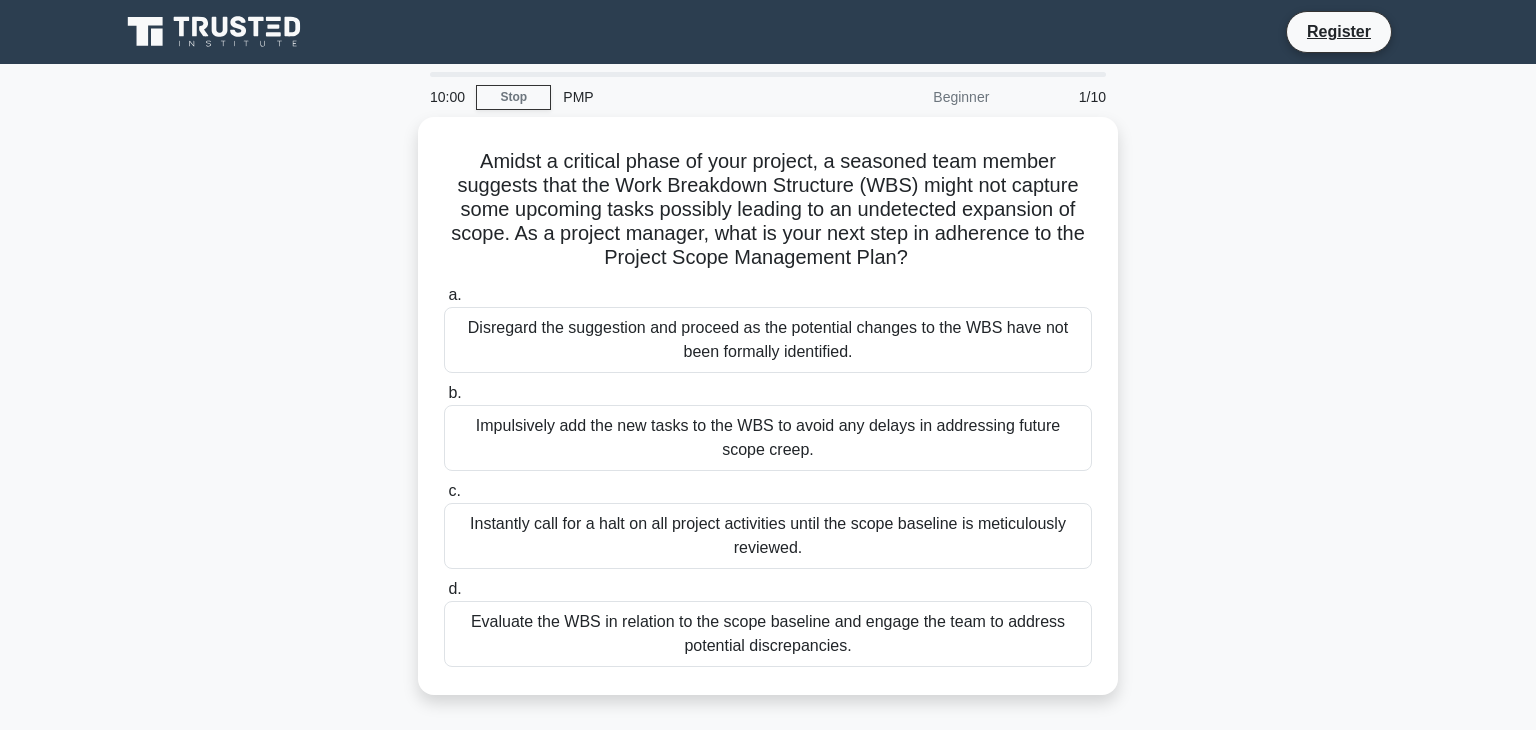 scroll, scrollTop: 0, scrollLeft: 0, axis: both 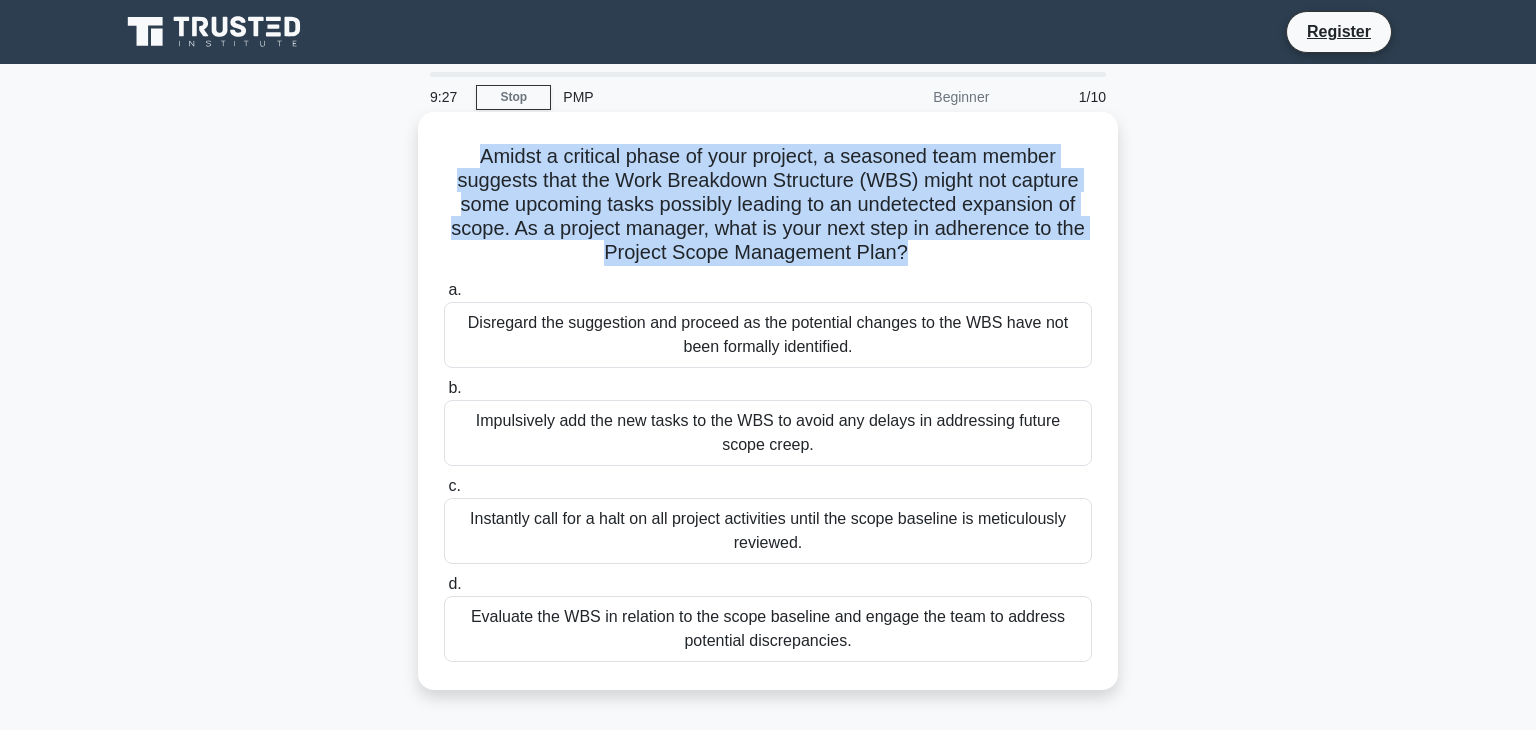 drag, startPoint x: 474, startPoint y: 145, endPoint x: 903, endPoint y: 243, distance: 440.05115 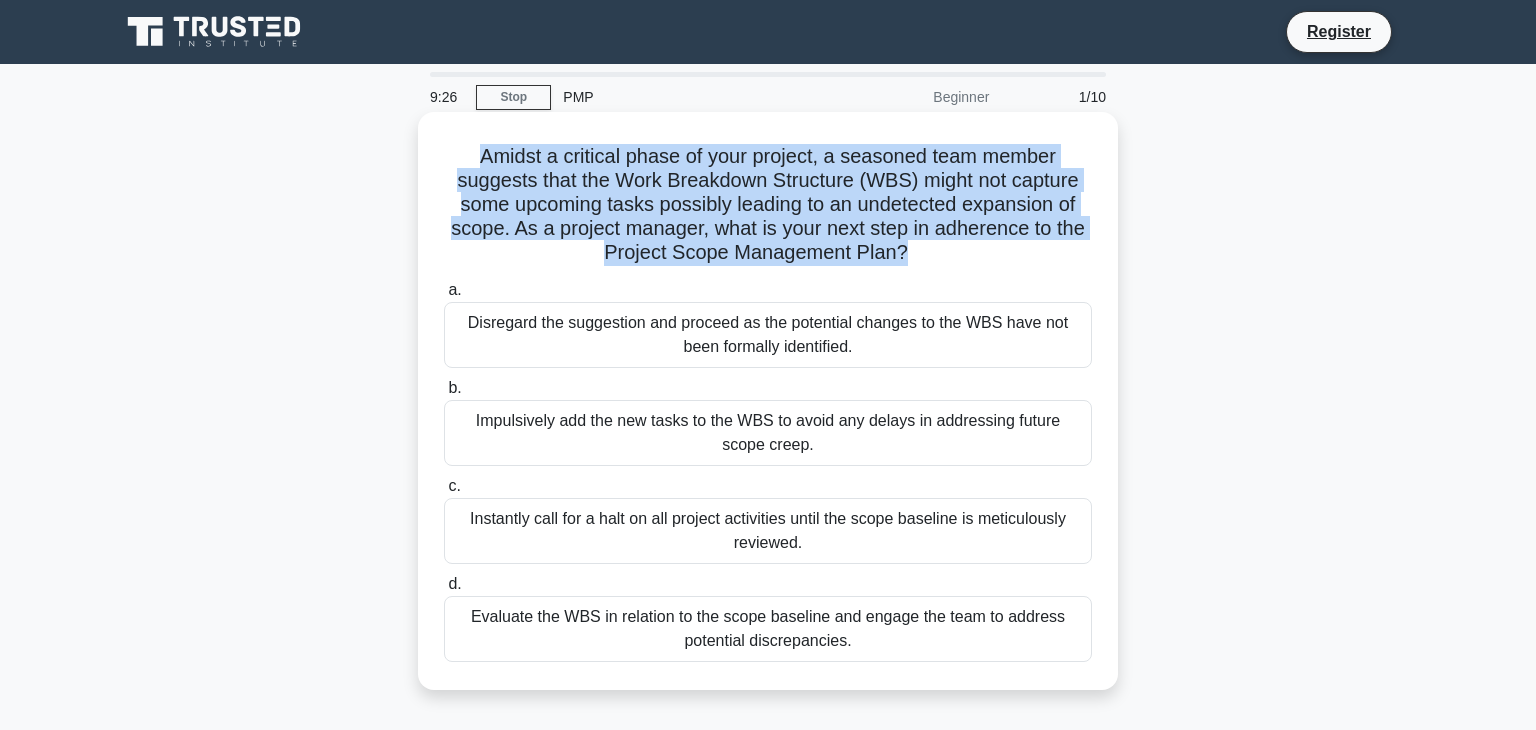 copy on "Amidst a critical phase of your project, a seasoned team member suggests that the Work Breakdown Structure (WBS) might not capture some upcoming tasks possibly leading to an undetected expansion of scope. As a project manager, what is your next step in adherence to the Project Scope Management Plan?" 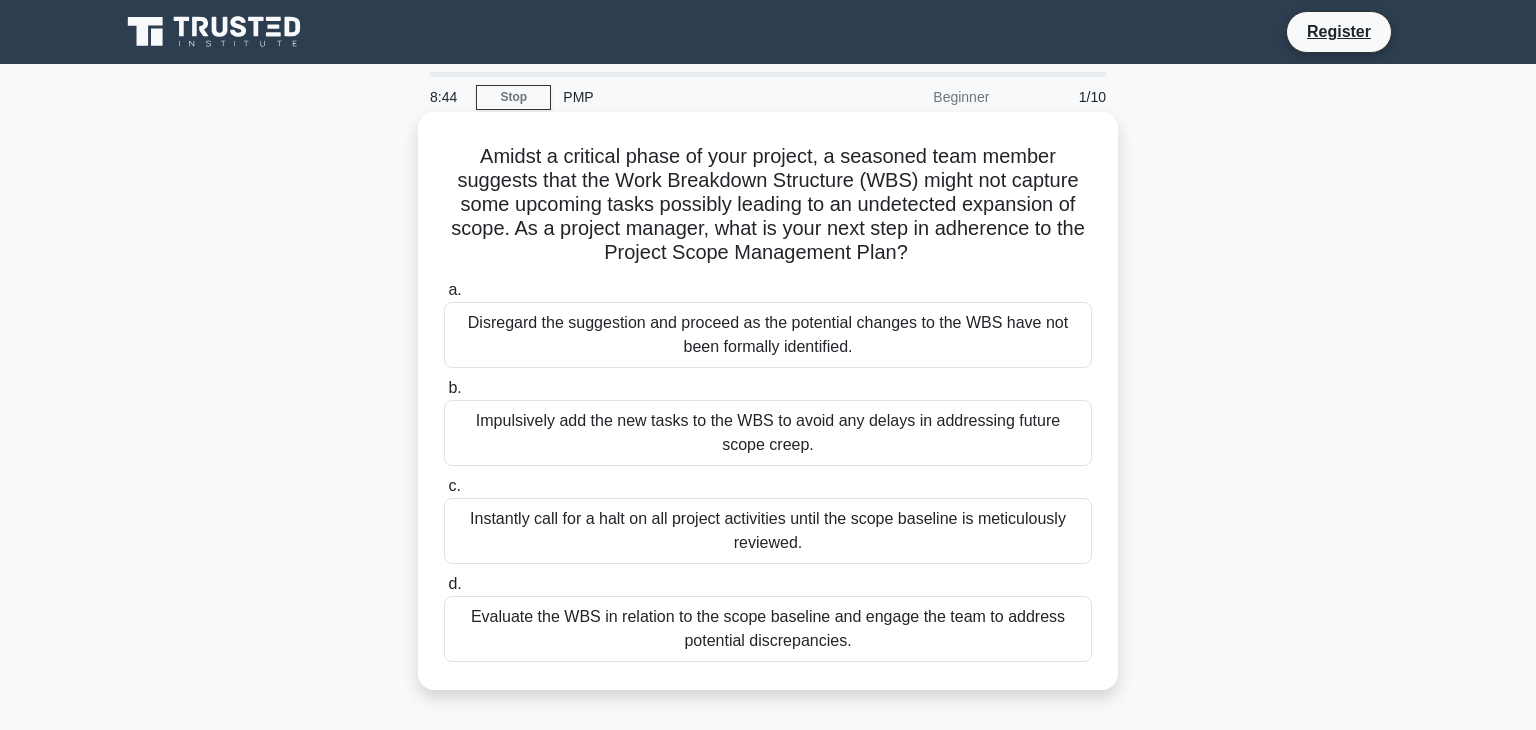 click on "d.
Evaluate the WBS in relation to the scope baseline and engage the team to address potential discrepancies." at bounding box center (768, 617) 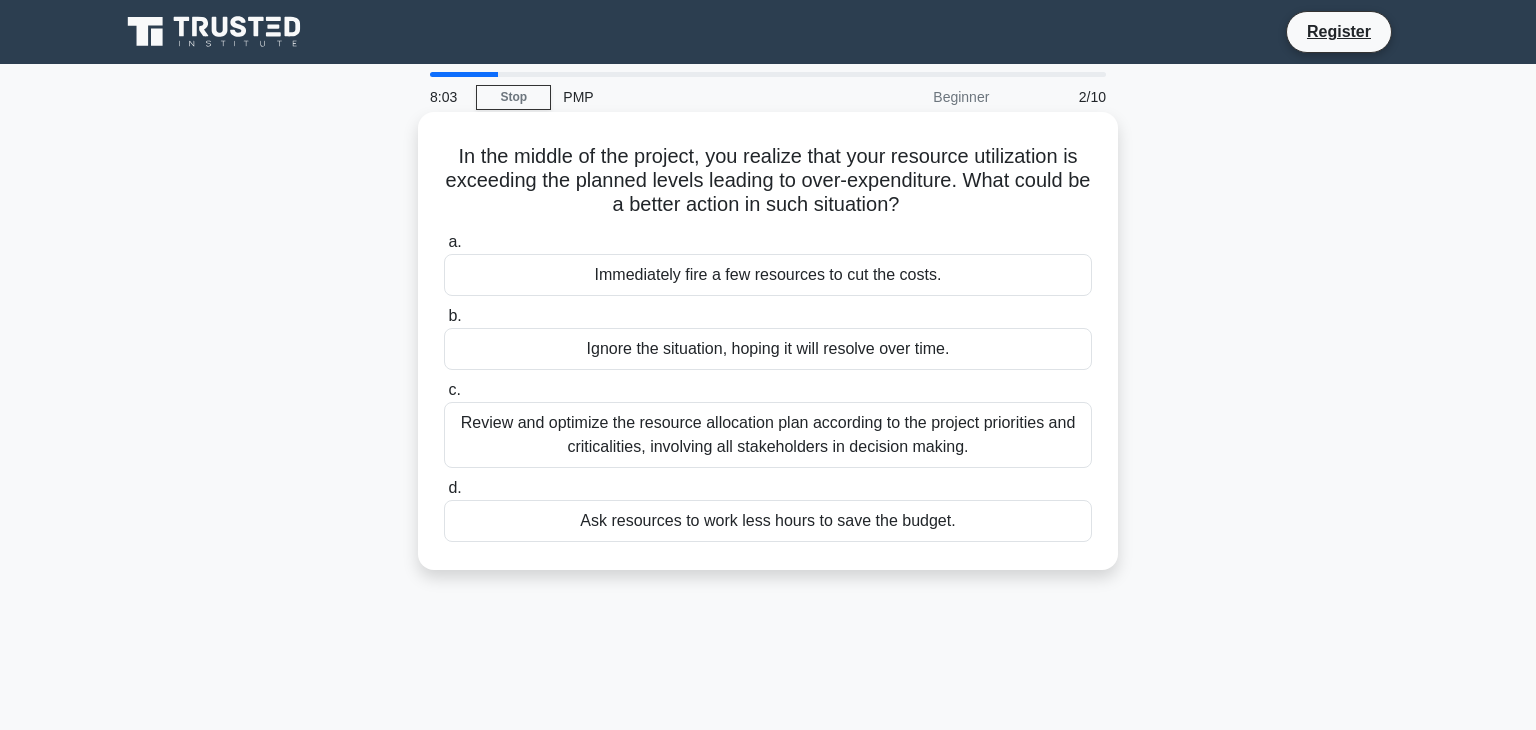 click on "Review and optimize the resource allocation plan according to the project priorities and criticalities, involving all stakeholders in decision making." at bounding box center [768, 435] 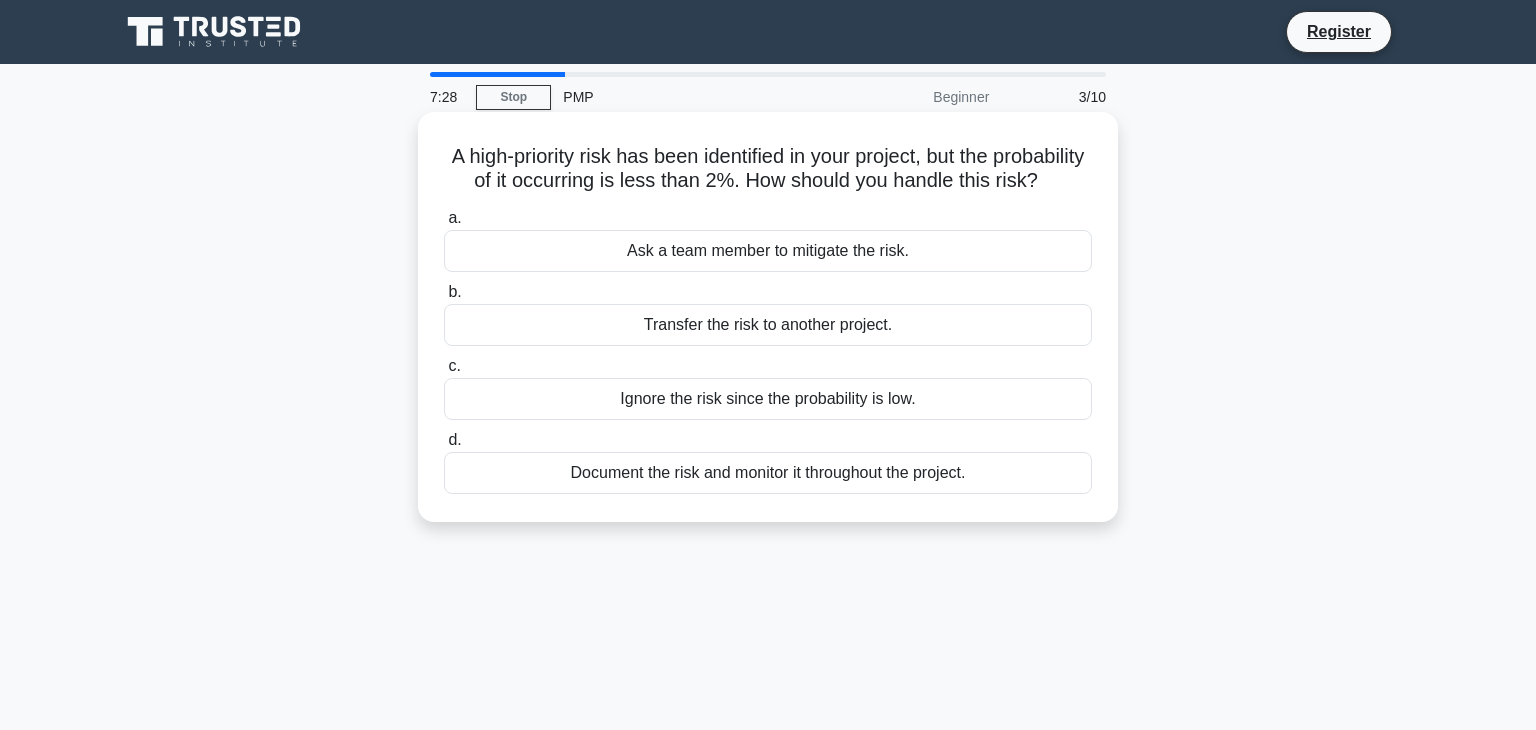 click on "Document the risk and monitor it throughout the project." at bounding box center (768, 473) 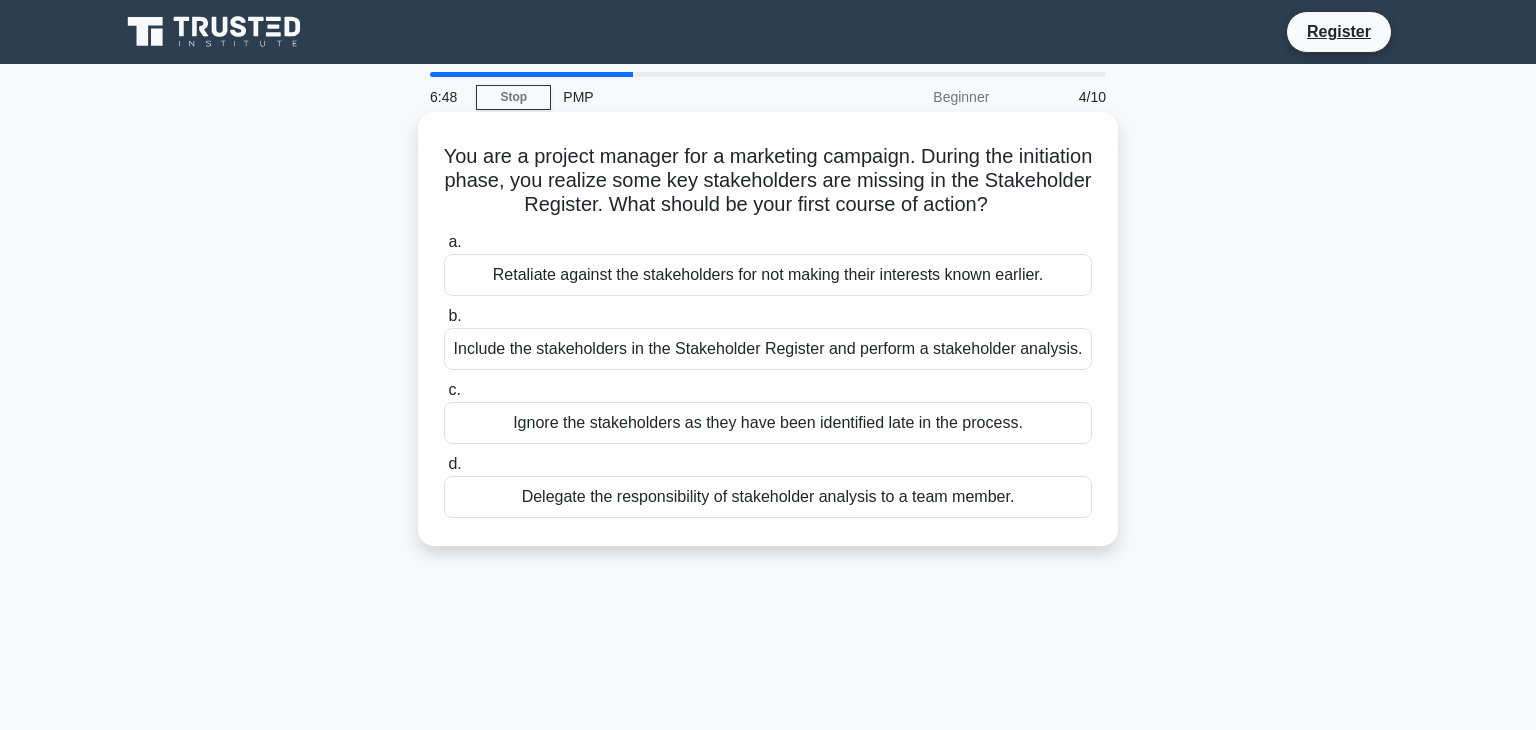 click on "Include the stakeholders in the Stakeholder Register and perform a stakeholder analysis." at bounding box center [768, 349] 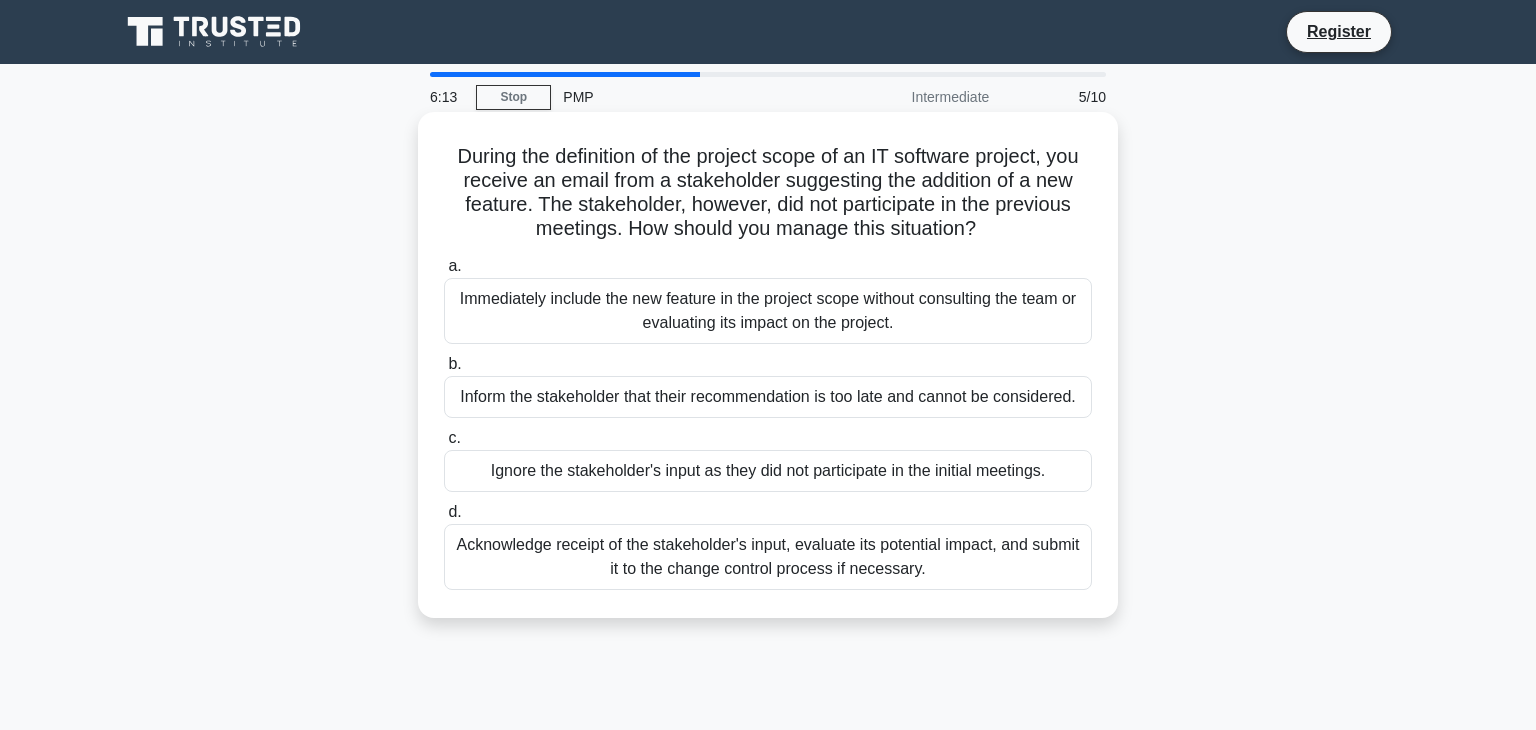 click on "Acknowledge receipt of the stakeholder's input, evaluate its potential impact, and submit it to the change control process if necessary." at bounding box center (768, 557) 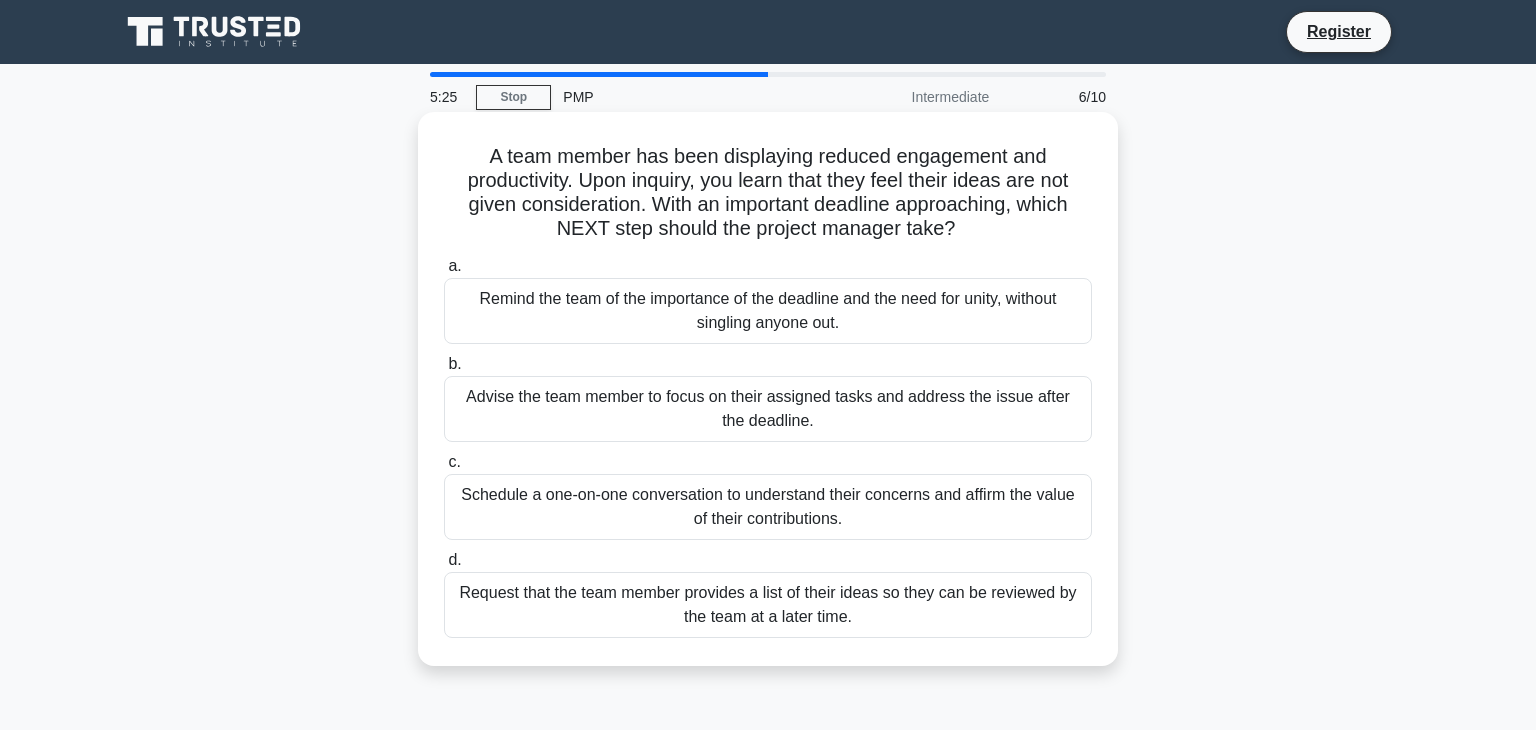 click on "Remind the team of the importance of the deadline and the need for unity, without singling anyone out." at bounding box center (768, 311) 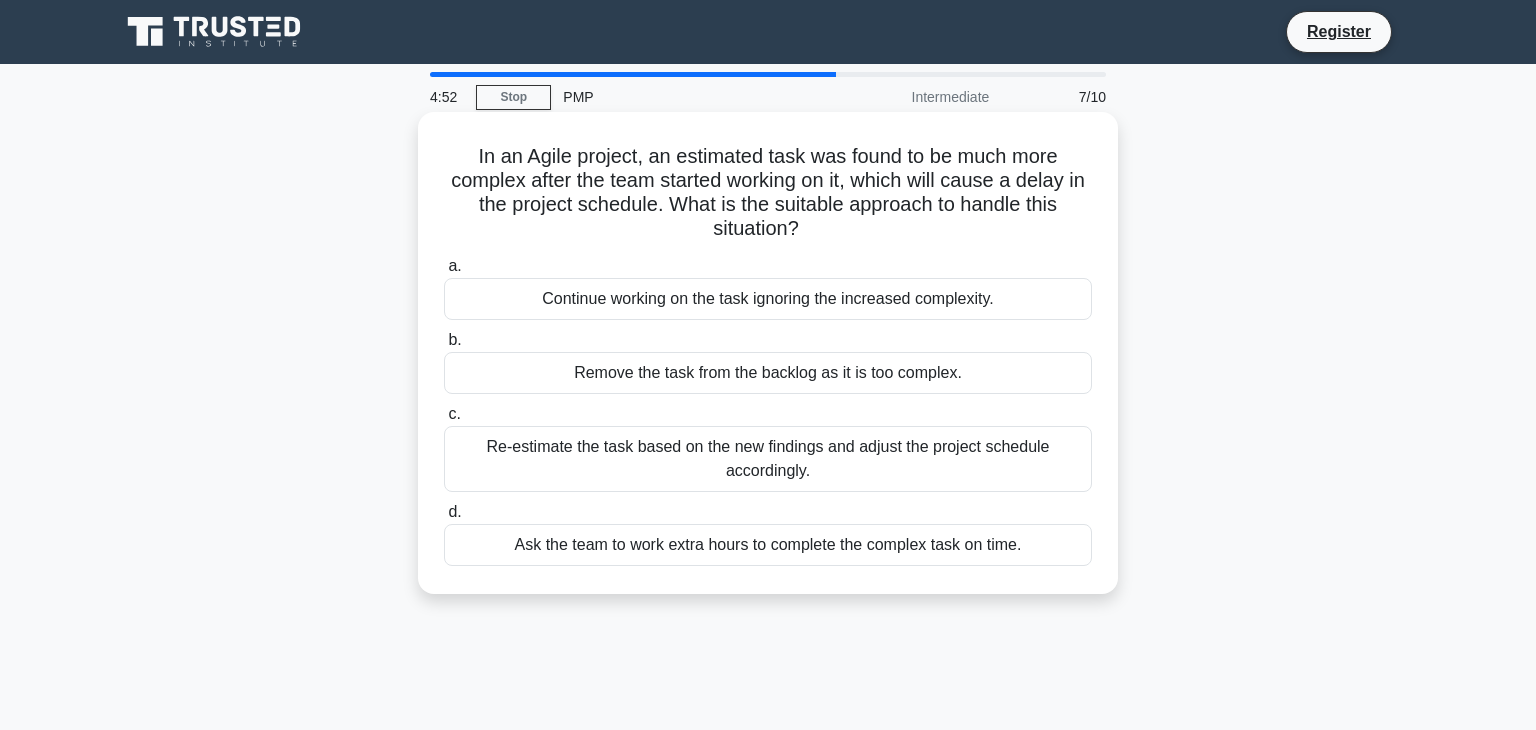 click on "Re-estimate the task based on the new findings and adjust the project schedule accordingly." at bounding box center [768, 459] 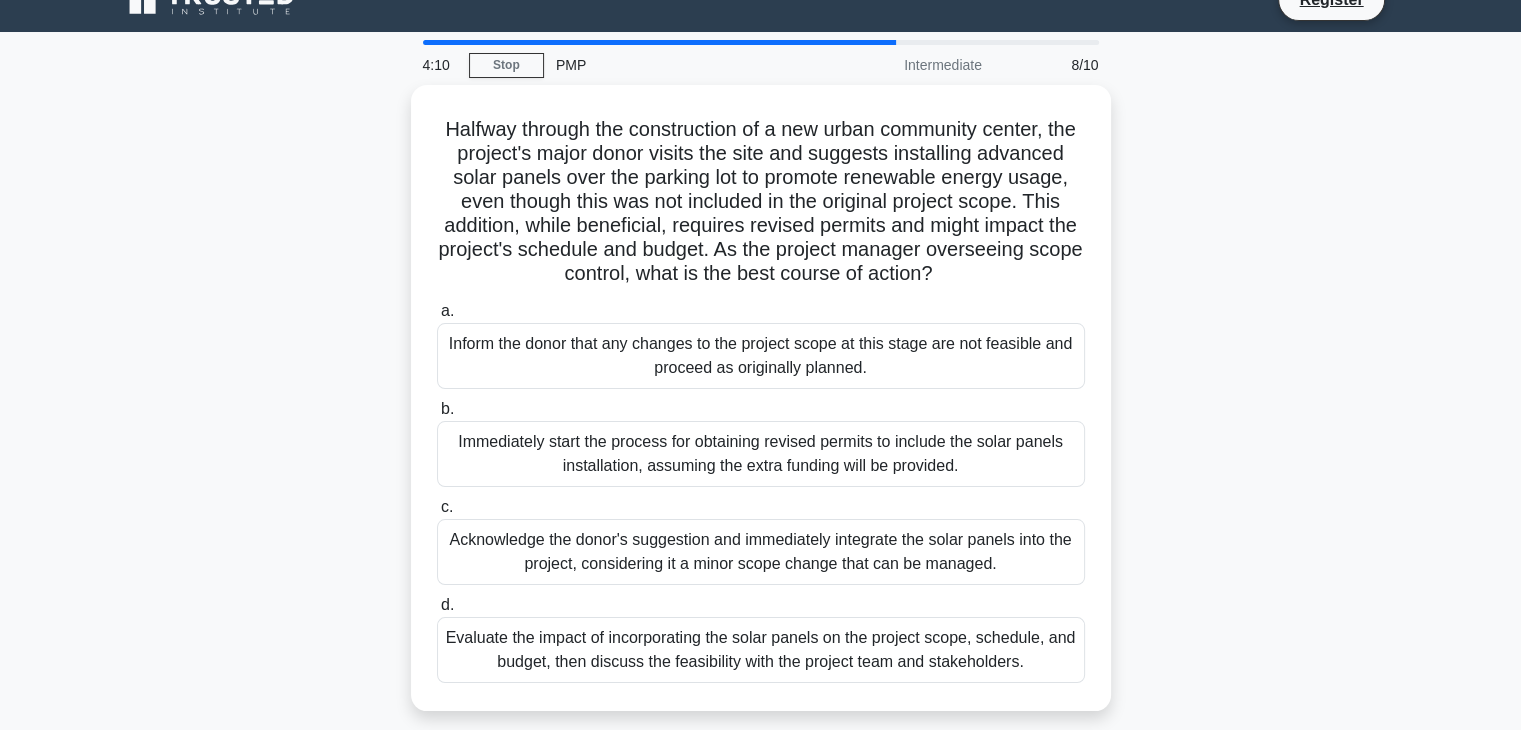 scroll, scrollTop: 36, scrollLeft: 0, axis: vertical 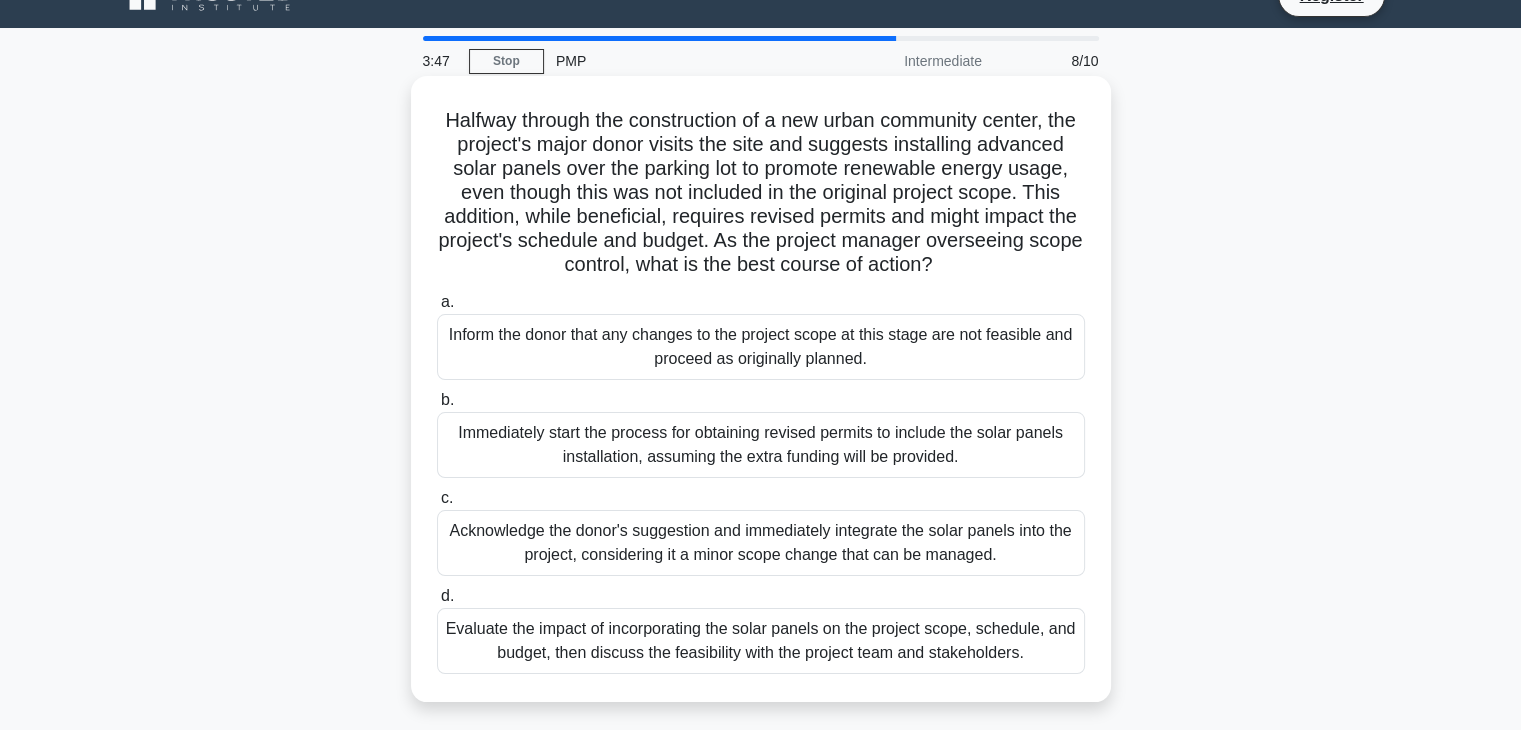 click on "Evaluate the impact of incorporating the solar panels on the project scope, schedule, and budget, then discuss the feasibility with the project team and stakeholders." at bounding box center (761, 641) 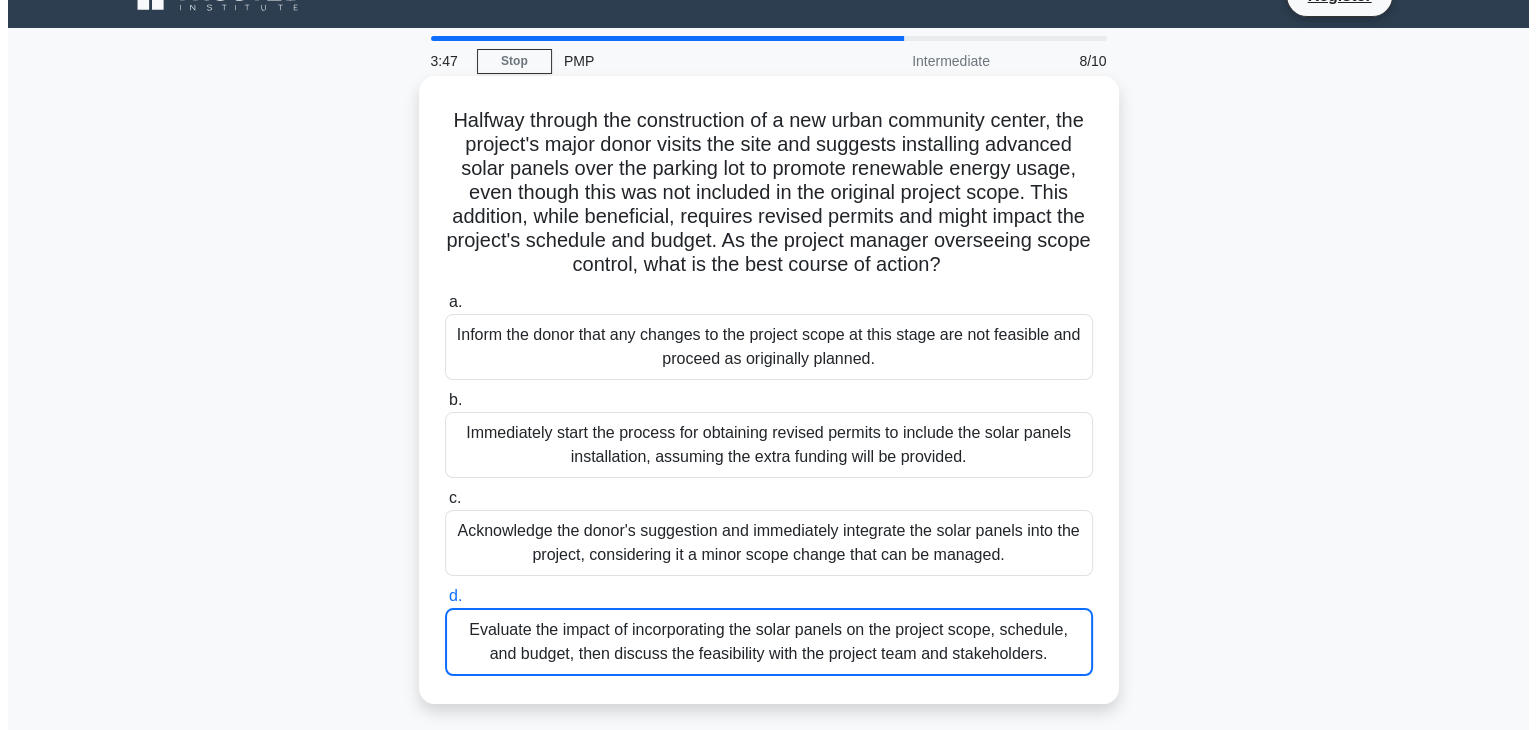 scroll, scrollTop: 0, scrollLeft: 0, axis: both 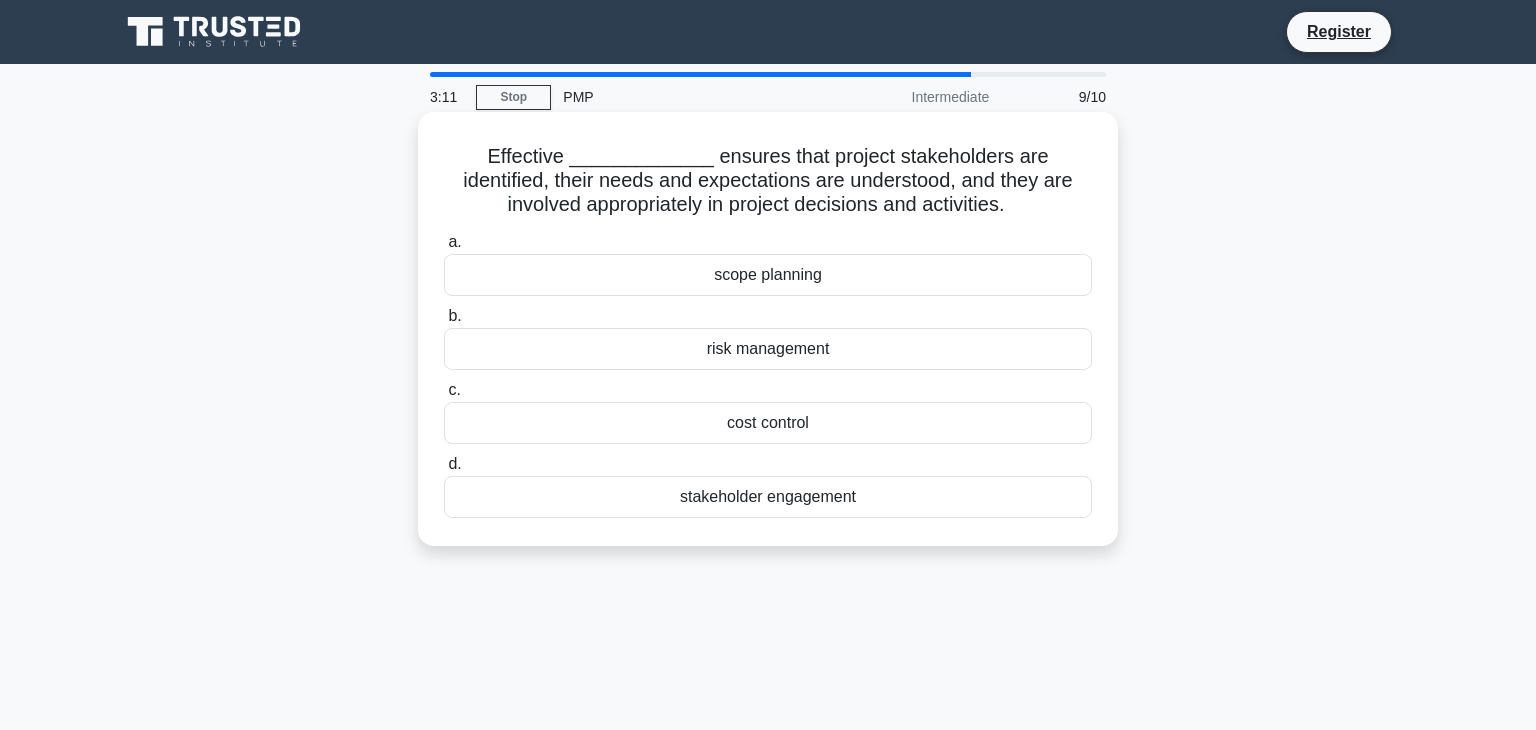 click on "stakeholder engagement" at bounding box center [768, 497] 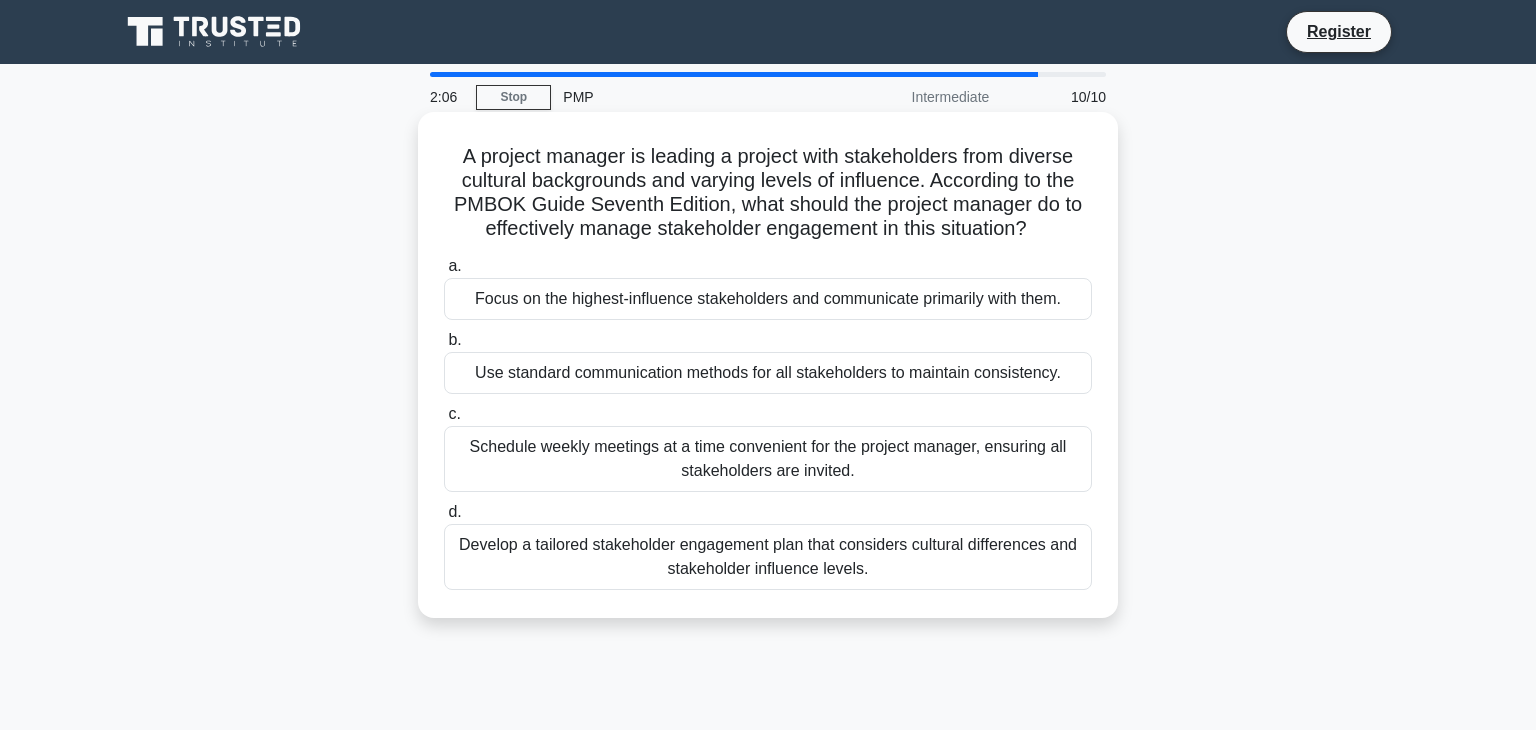 click on "Develop a tailored stakeholder engagement plan that considers cultural differences and stakeholder influence levels." at bounding box center [768, 557] 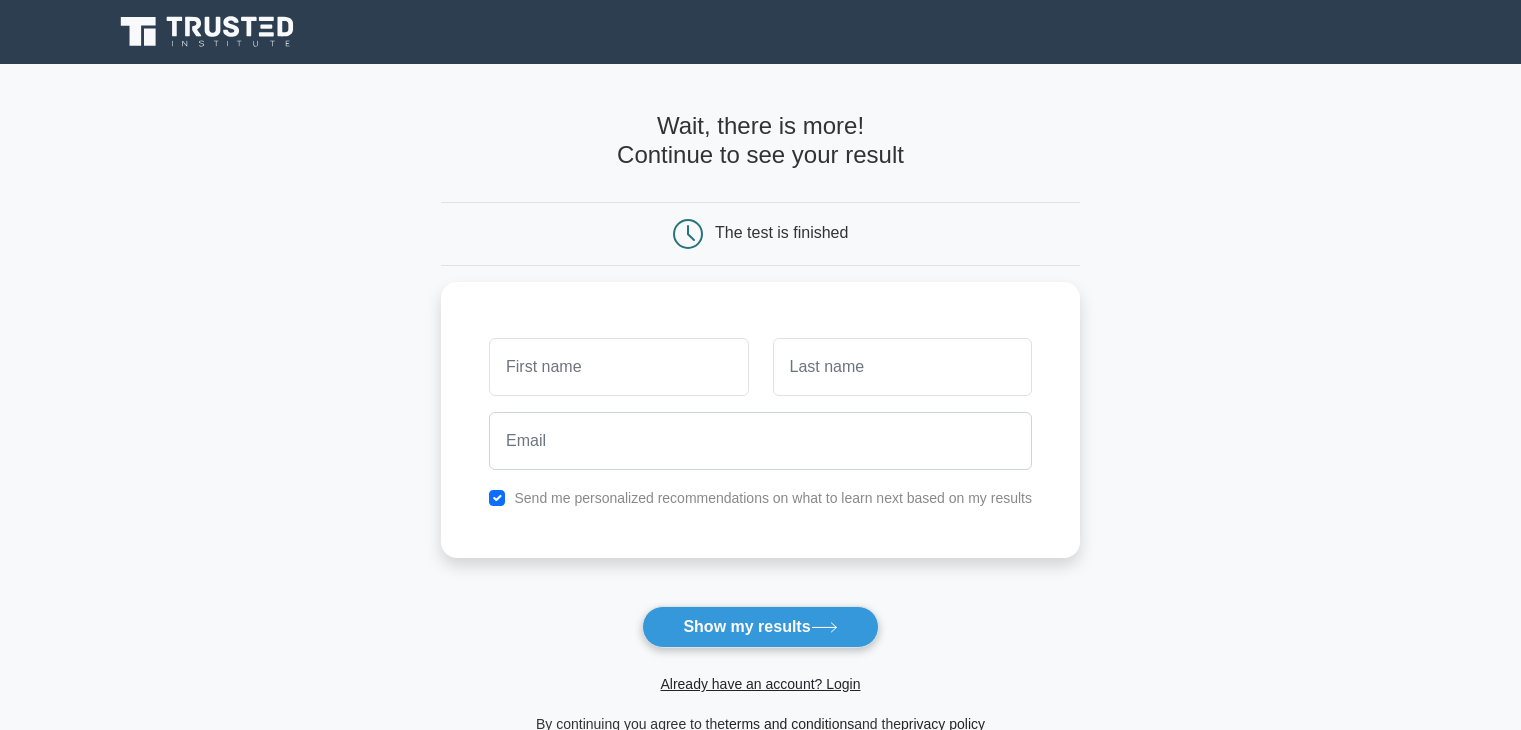 scroll, scrollTop: 0, scrollLeft: 0, axis: both 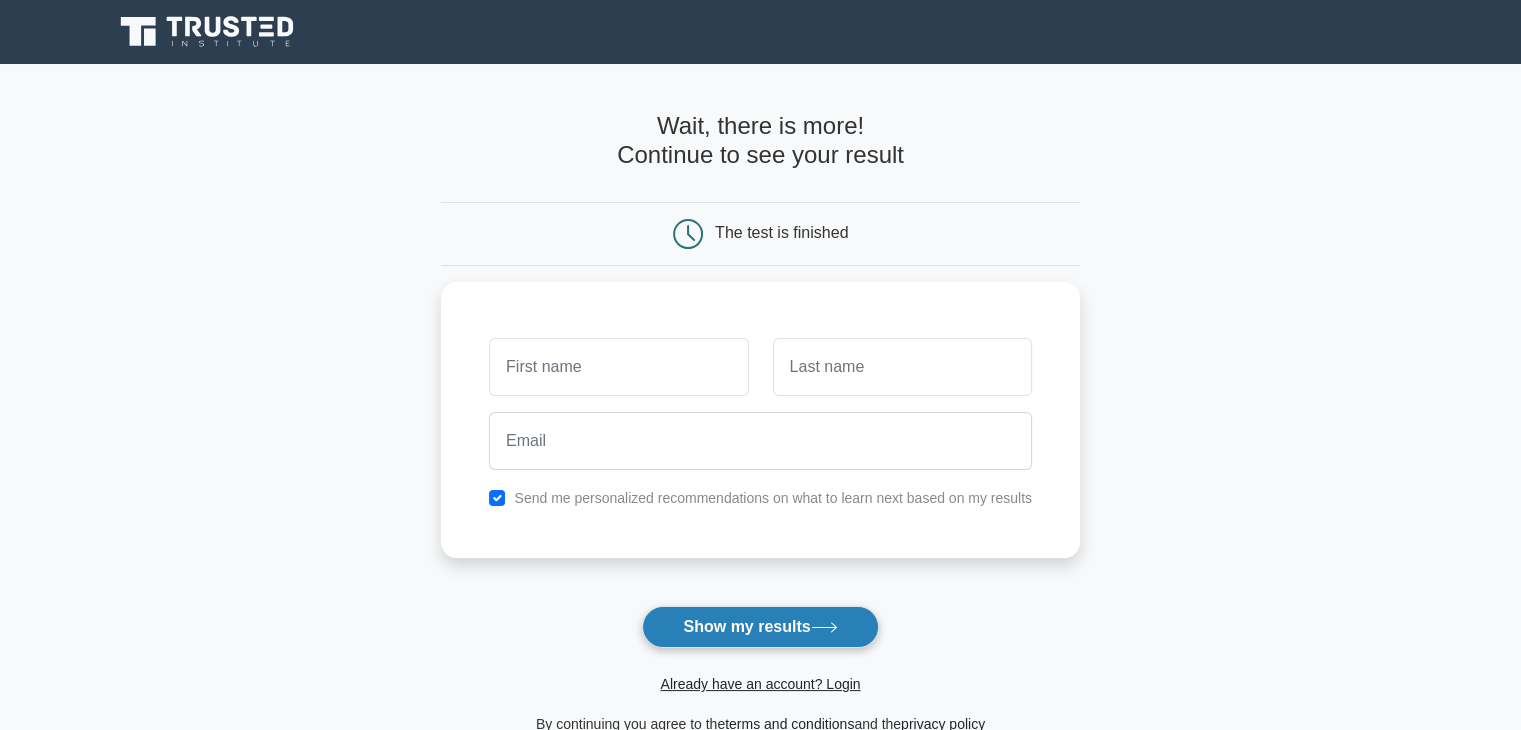 click on "Show my results" at bounding box center [760, 627] 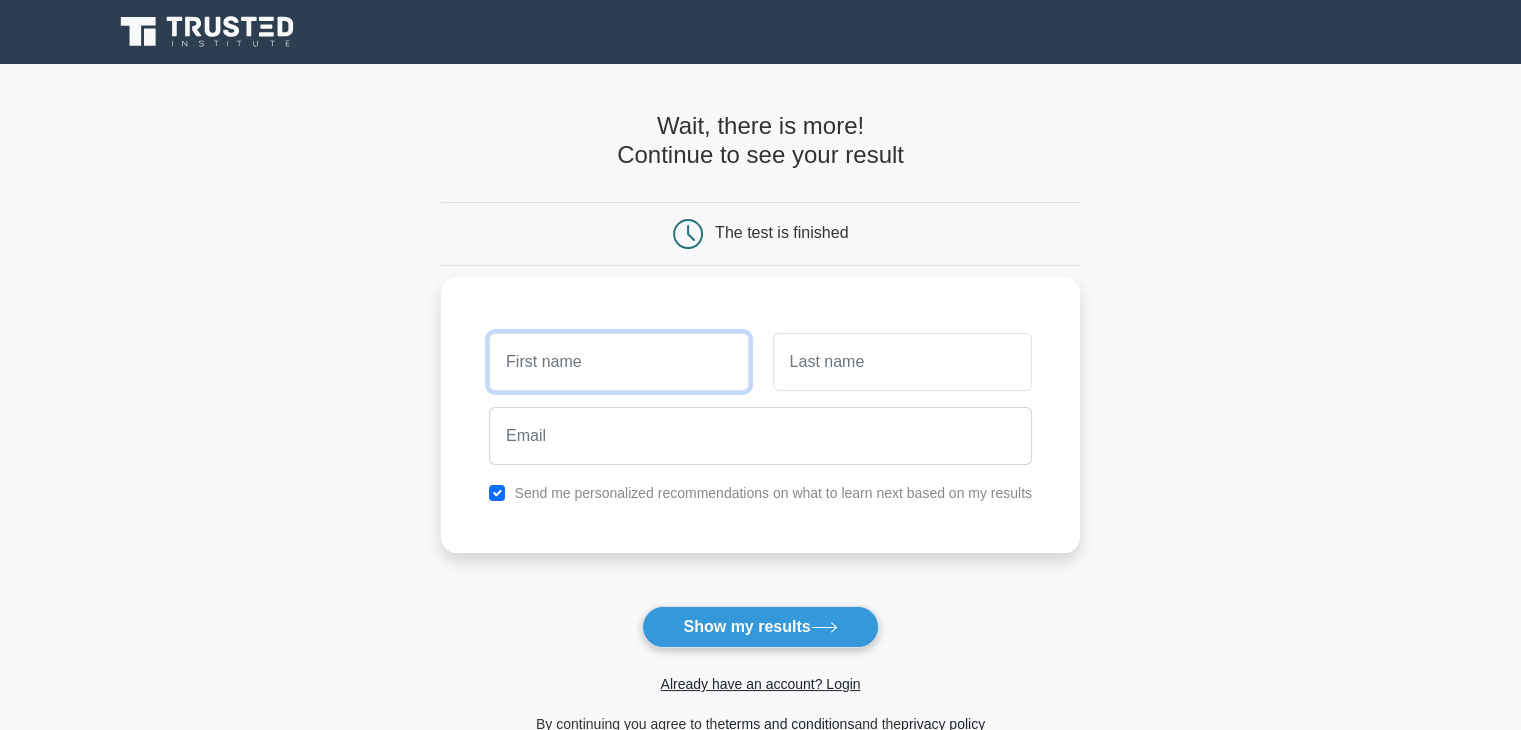 type on "ٌ" 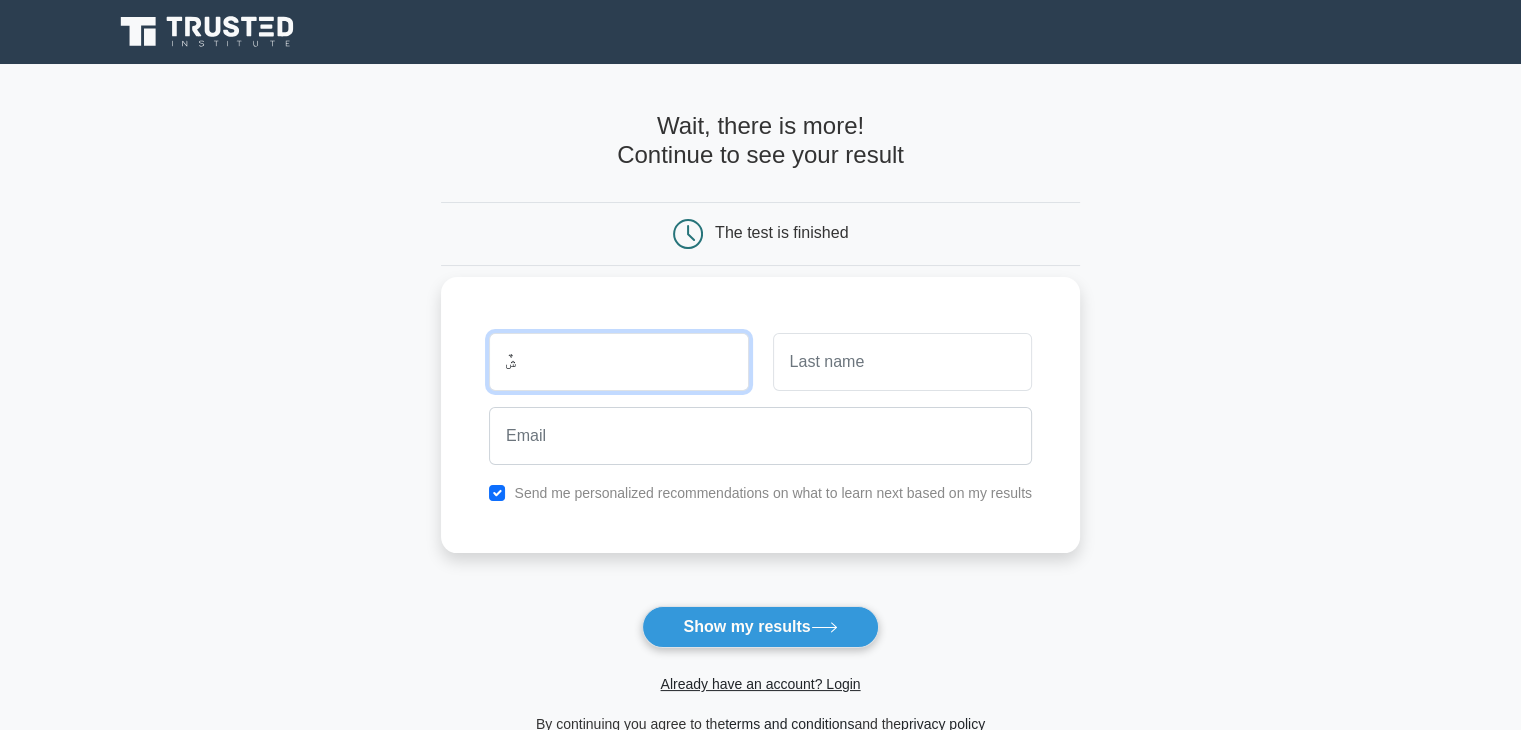 type on "ٌ" 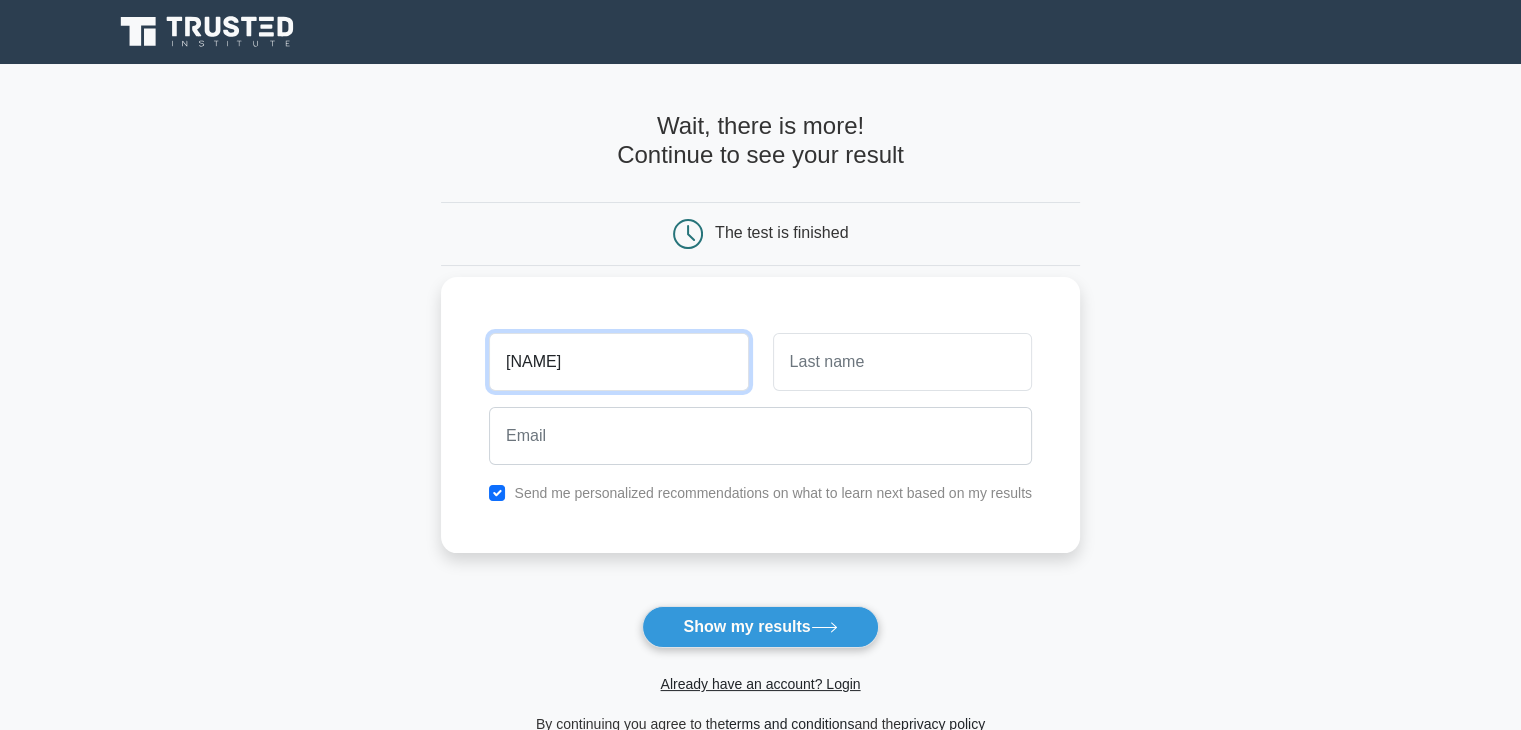 type on "Ray" 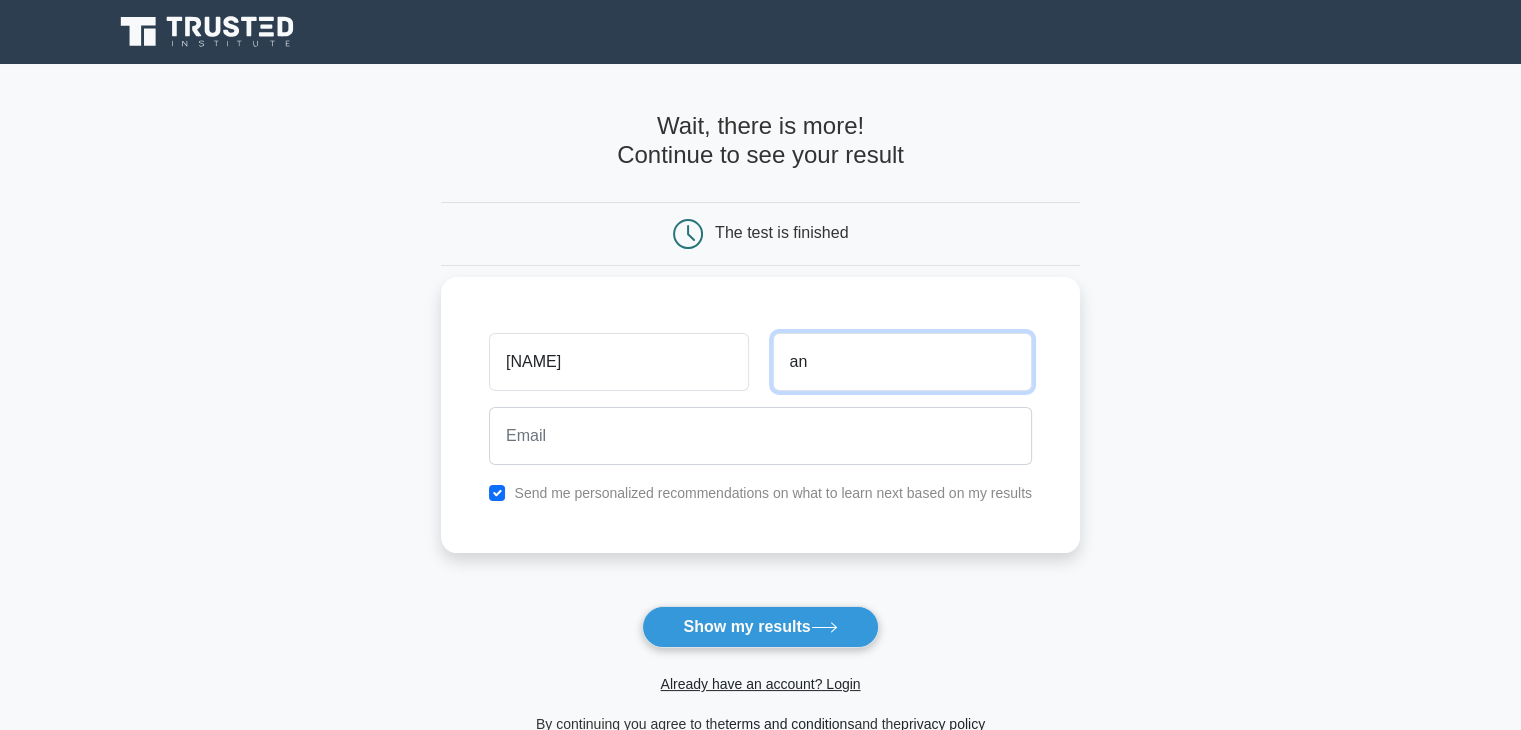 type on "an" 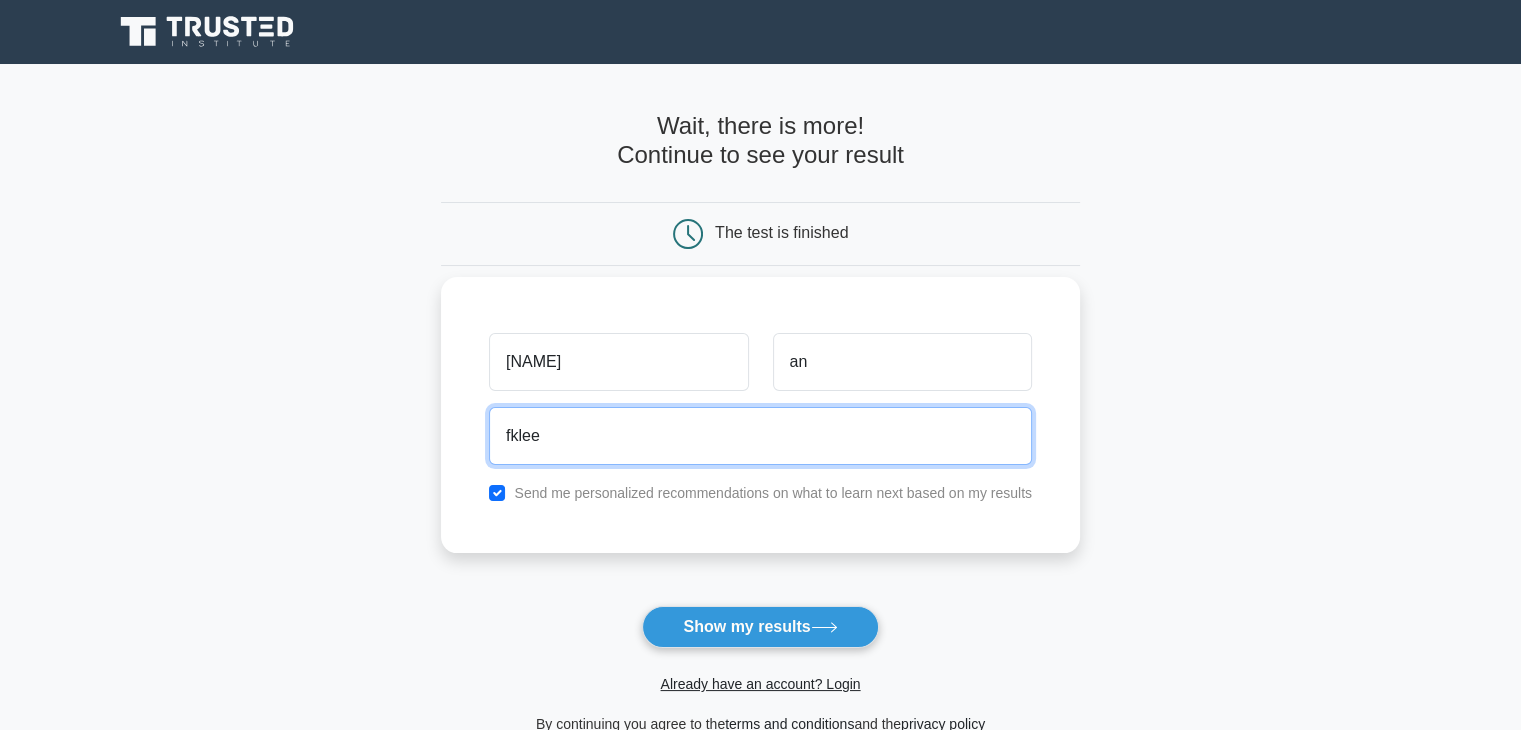 type on "fkleesin@gmail.com" 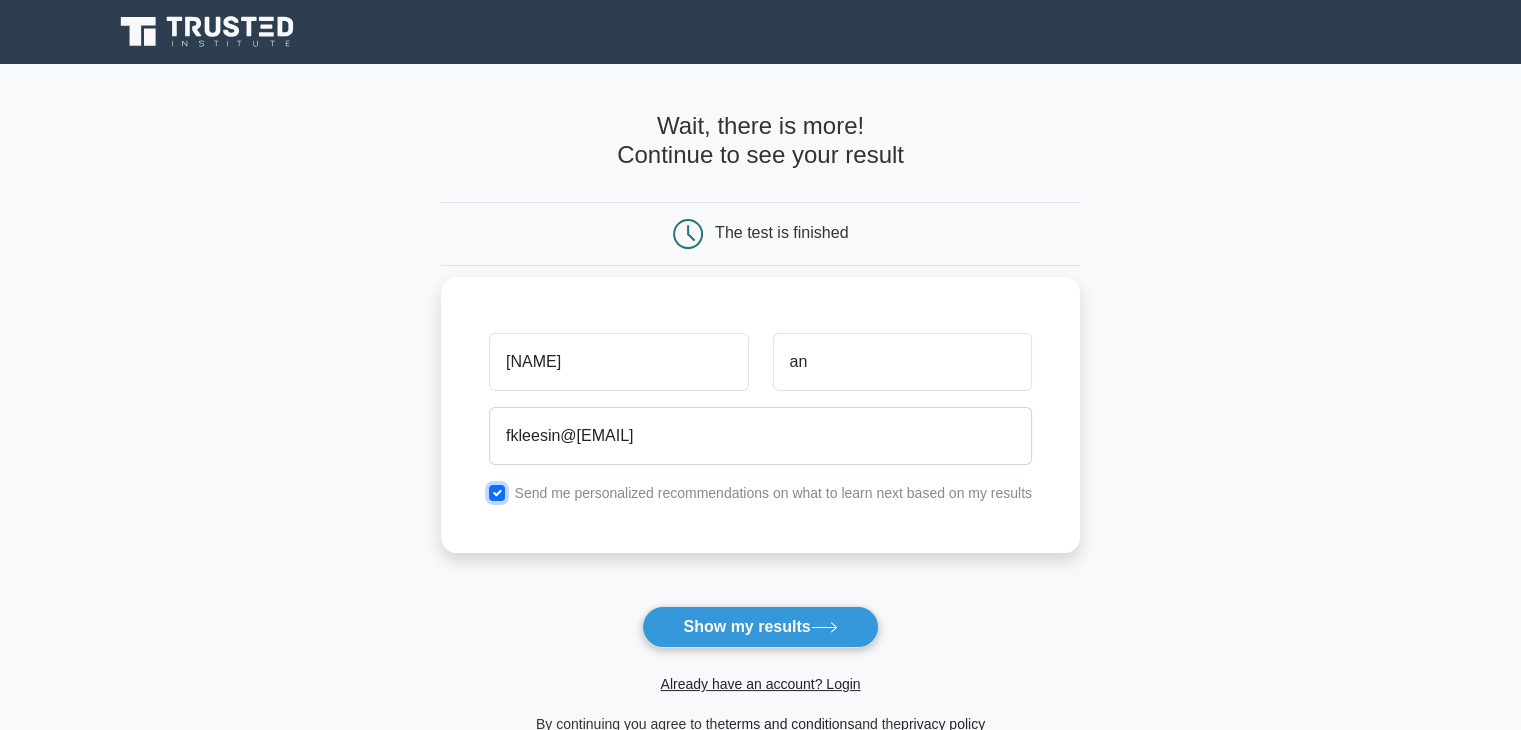 click at bounding box center [497, 493] 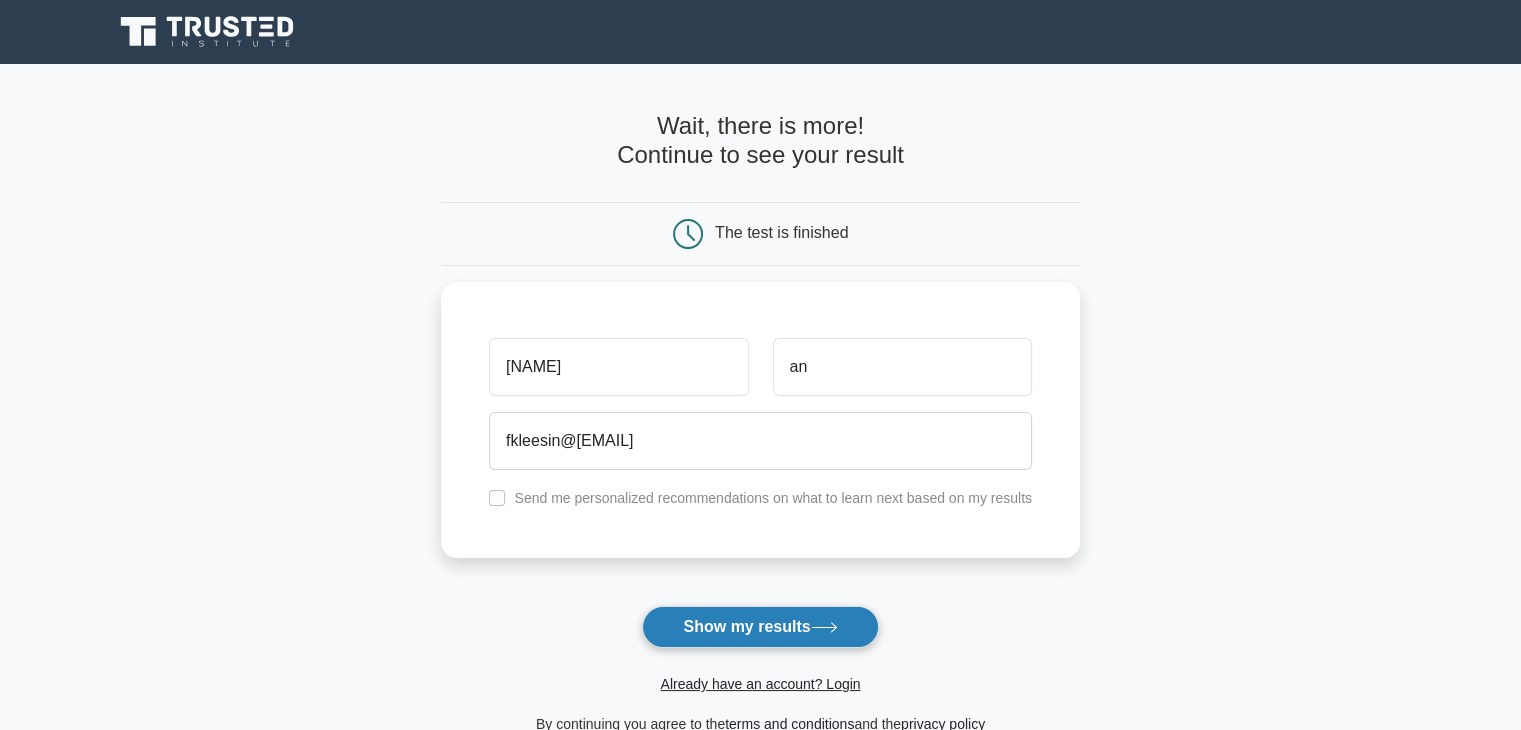 click on "Show my results" at bounding box center [760, 627] 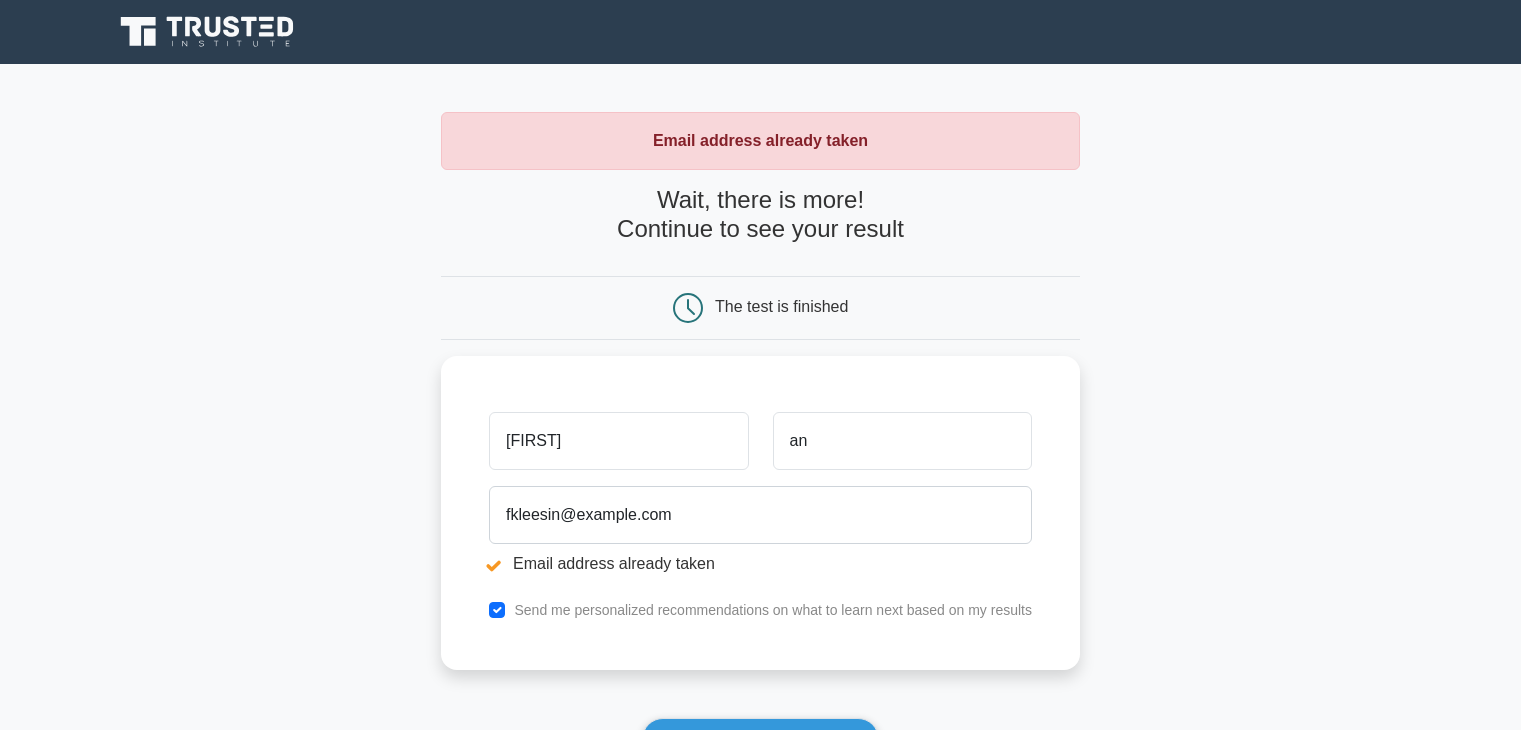 scroll, scrollTop: 0, scrollLeft: 0, axis: both 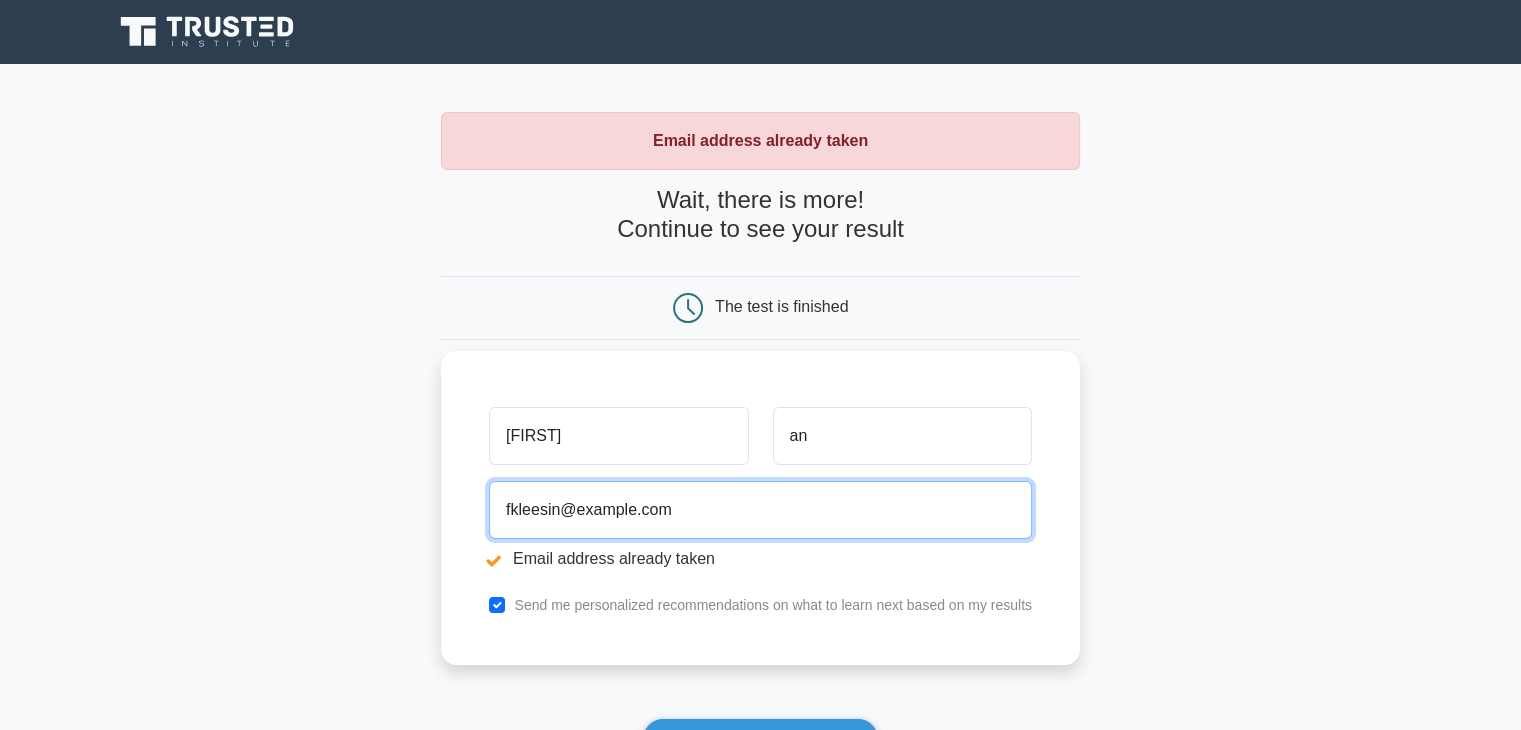 click on "fkleesin@gmail.com" at bounding box center (760, 510) 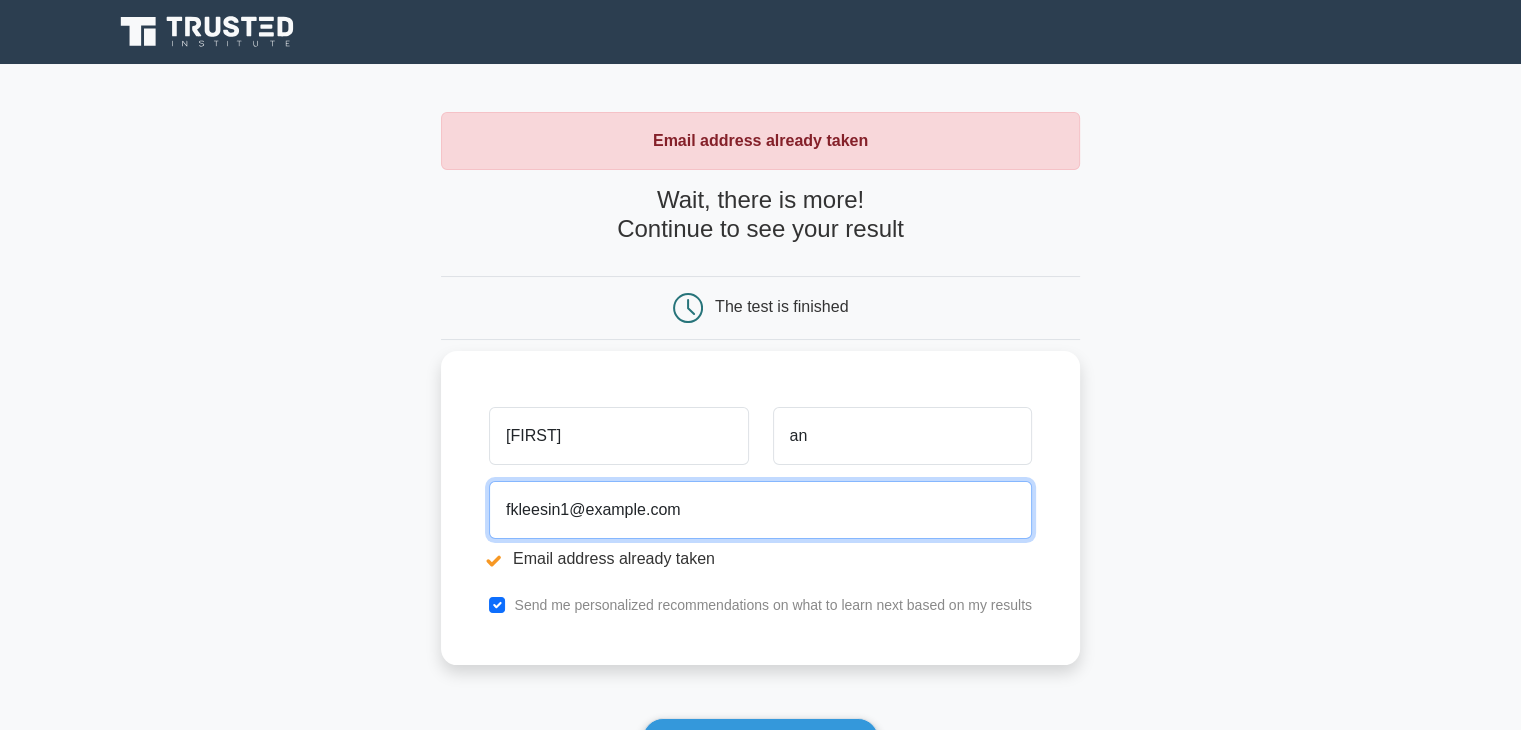 type on "fkleesin1@gmail.com" 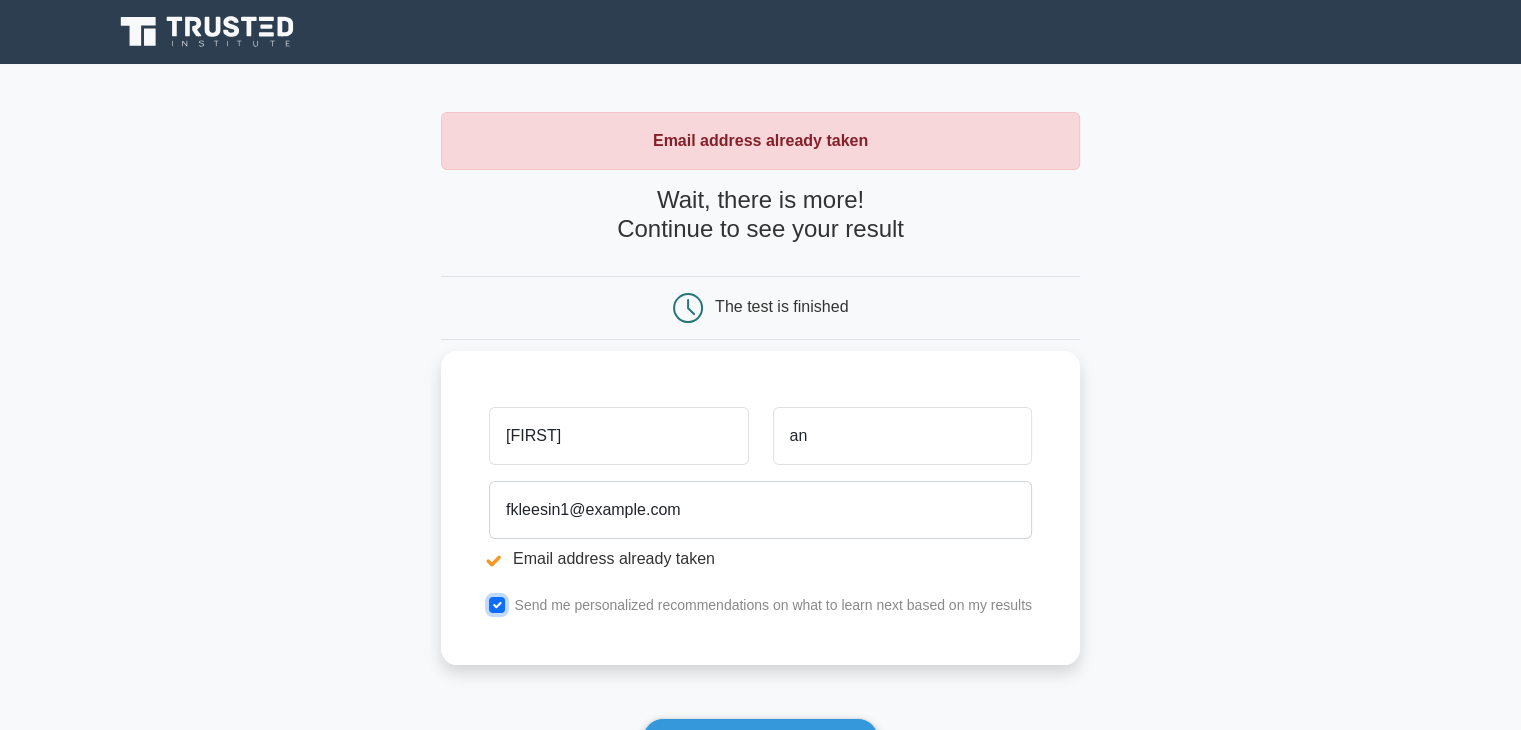 click at bounding box center (497, 605) 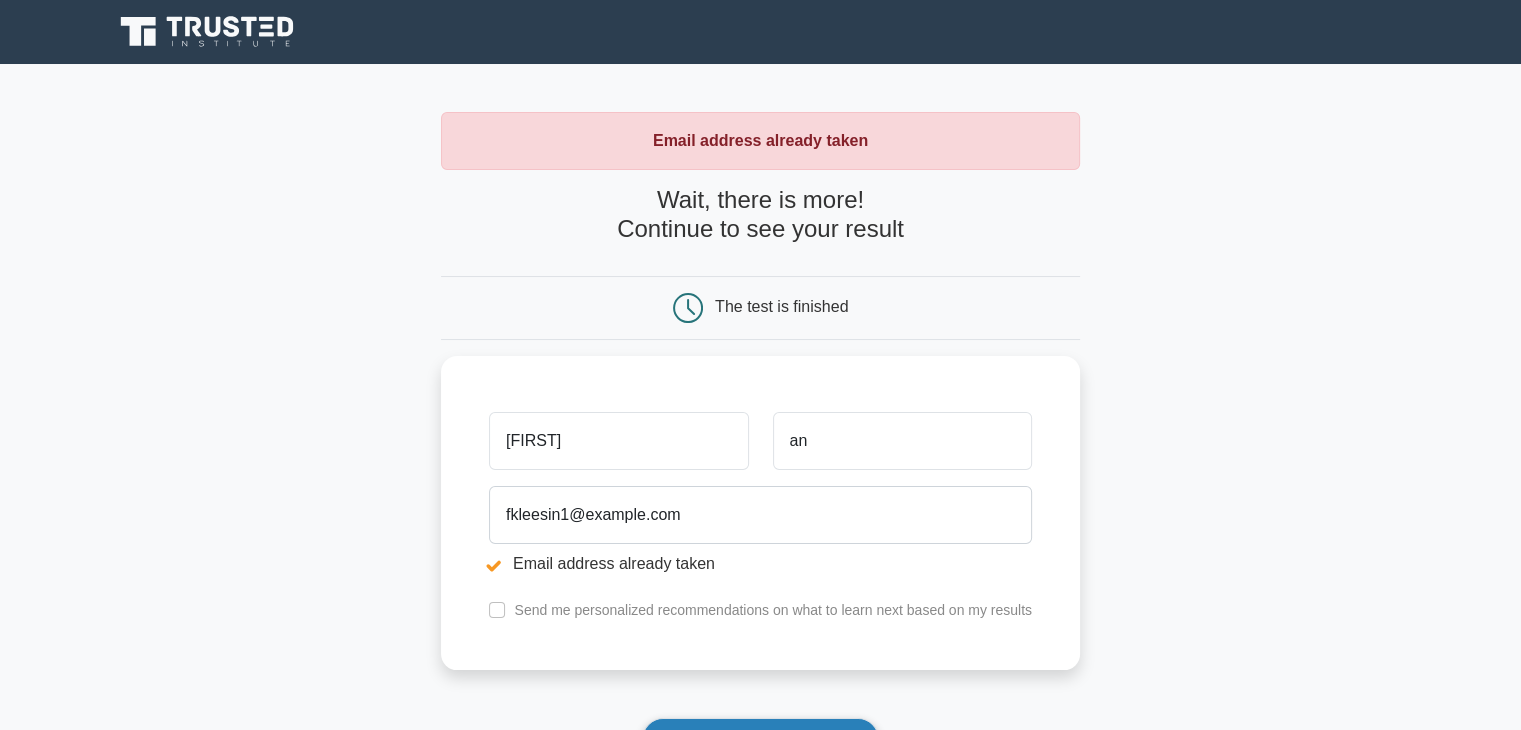 click on "Show my results" at bounding box center (760, 739) 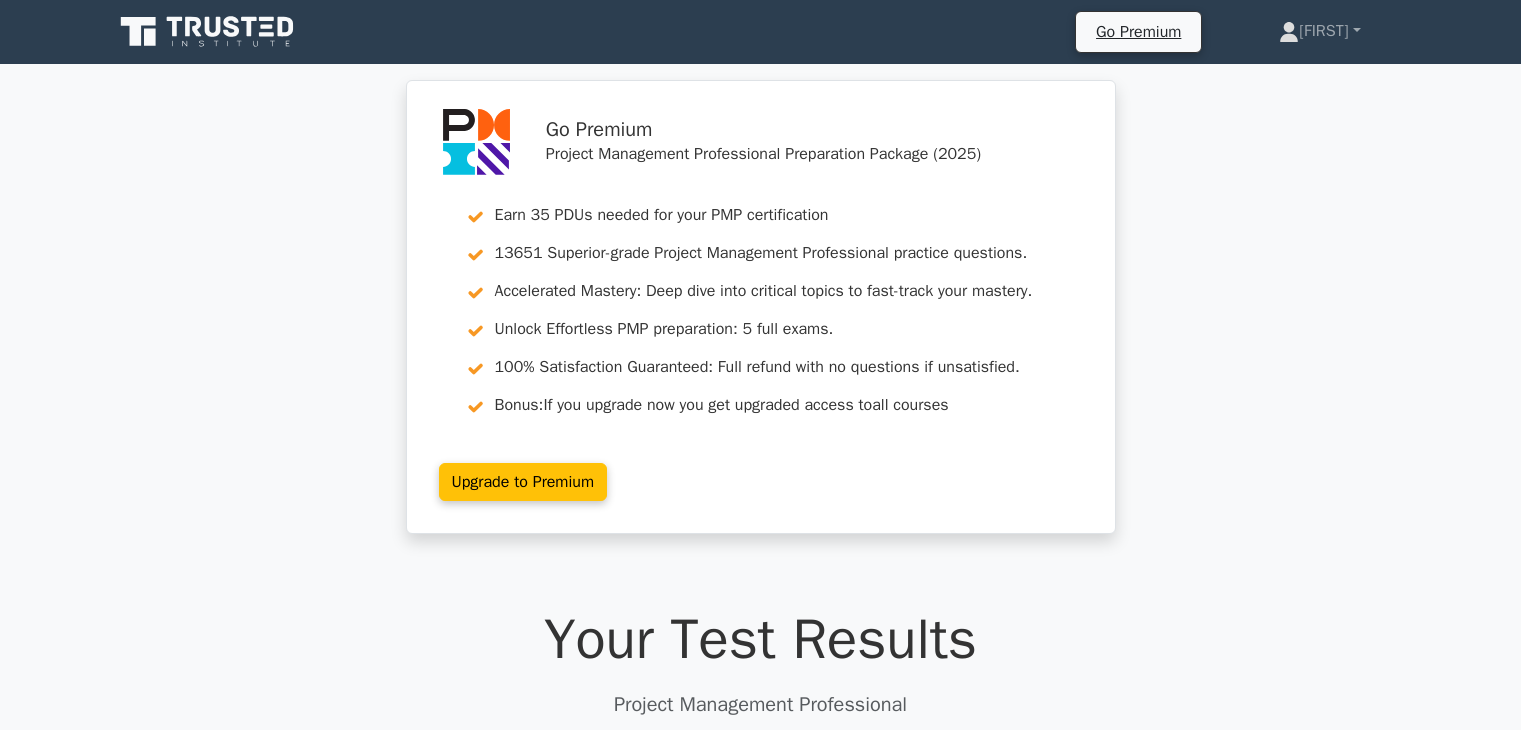 scroll, scrollTop: 0, scrollLeft: 0, axis: both 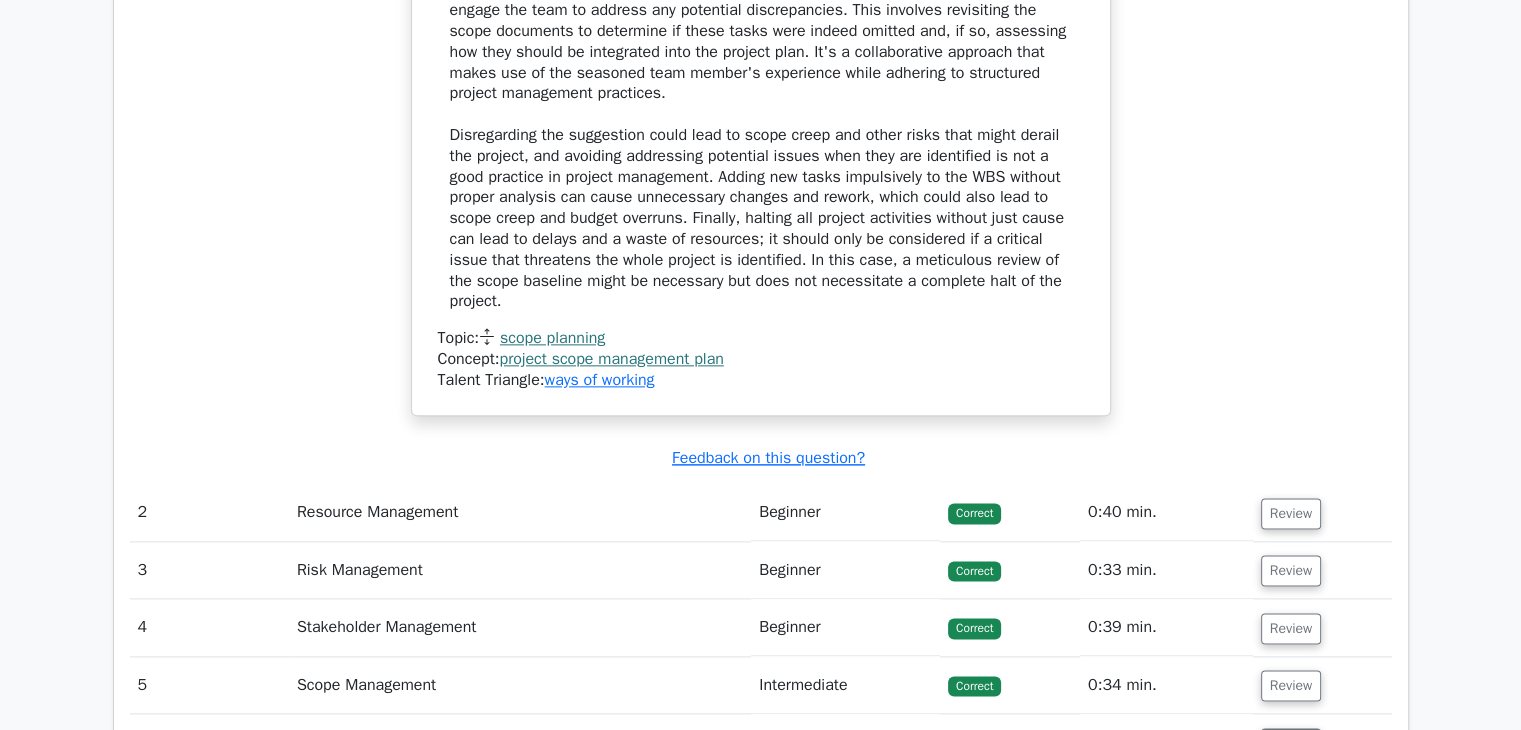 click on "Review" at bounding box center [1291, 743] 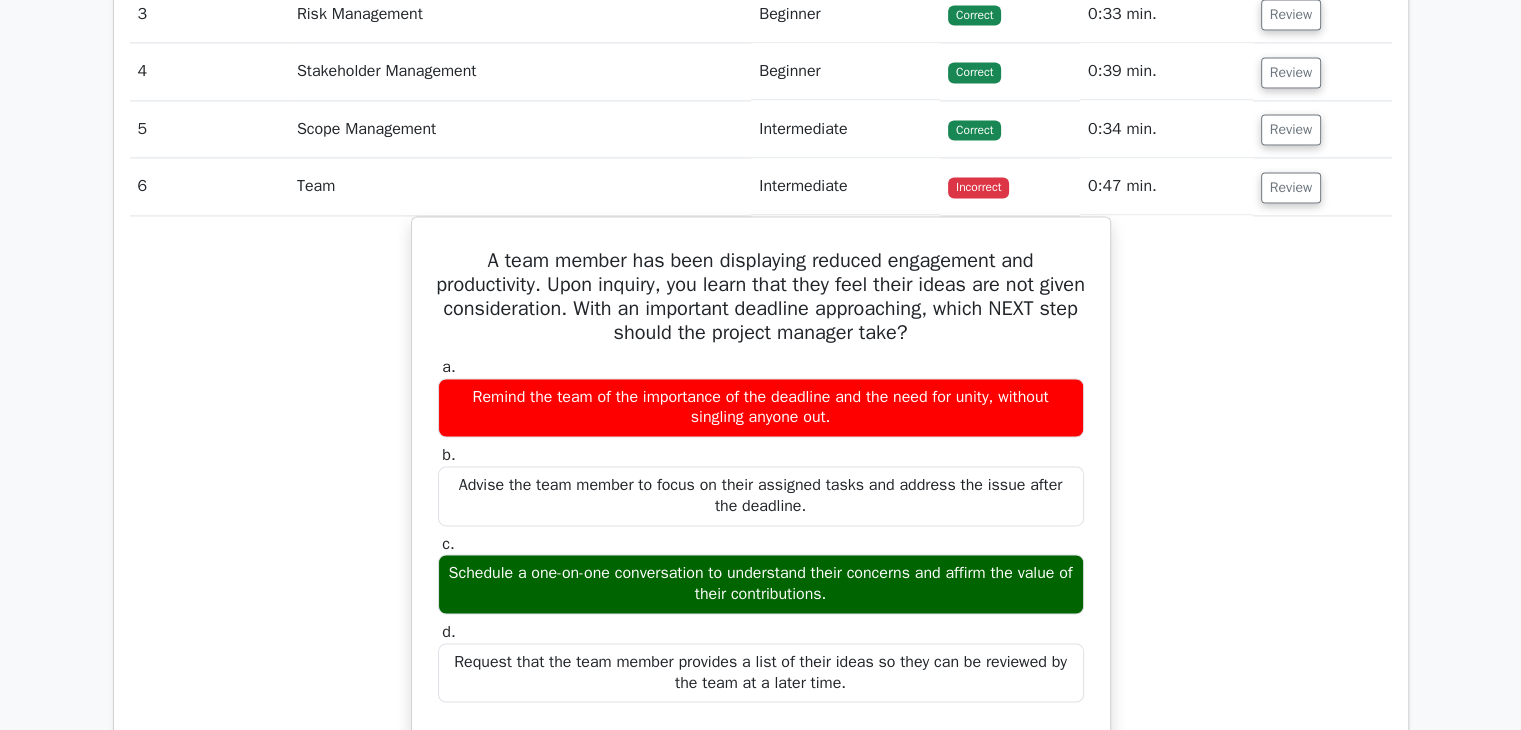 scroll, scrollTop: 2983, scrollLeft: 0, axis: vertical 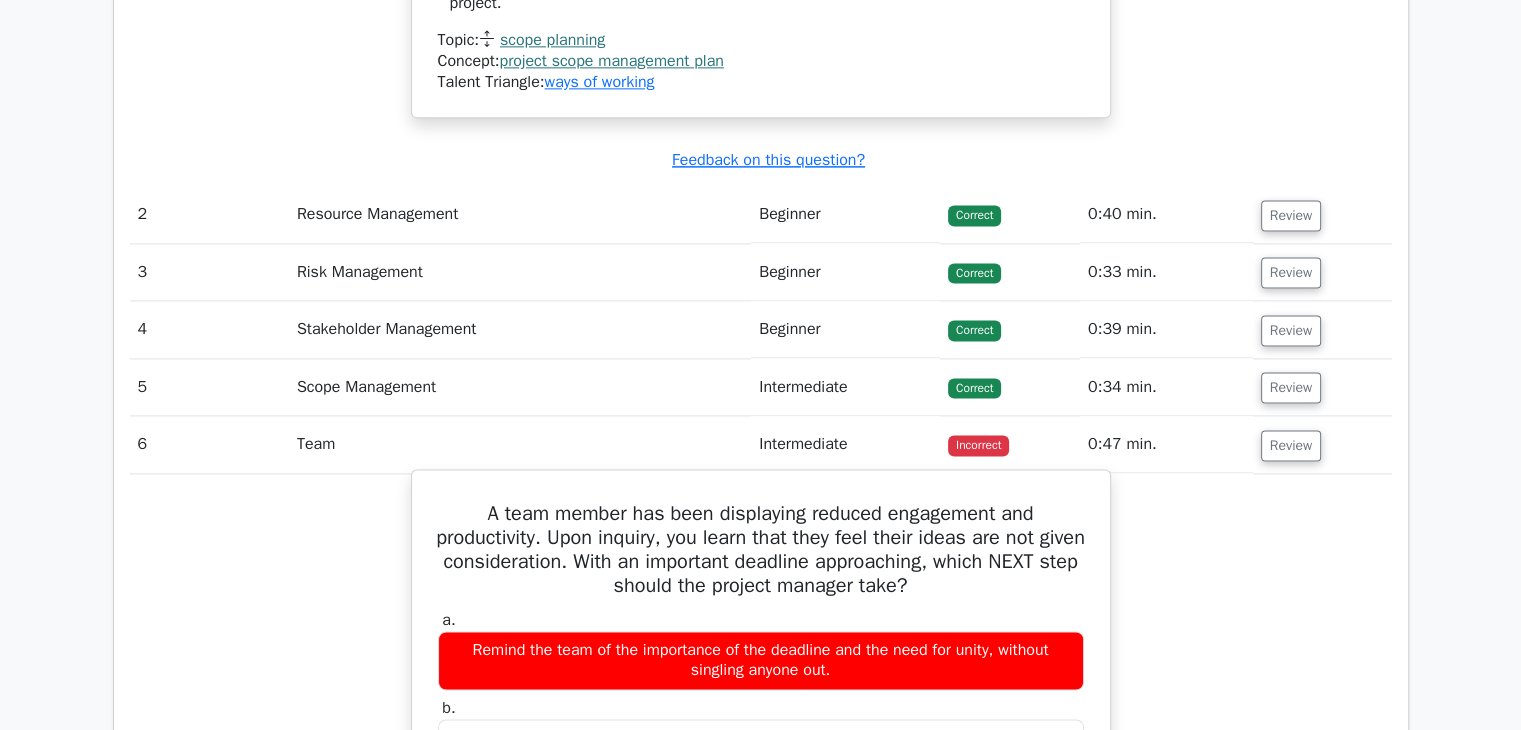click on "Request that the team member provides a list of their ideas so they can be reviewed by the team at a later time." at bounding box center (761, 926) 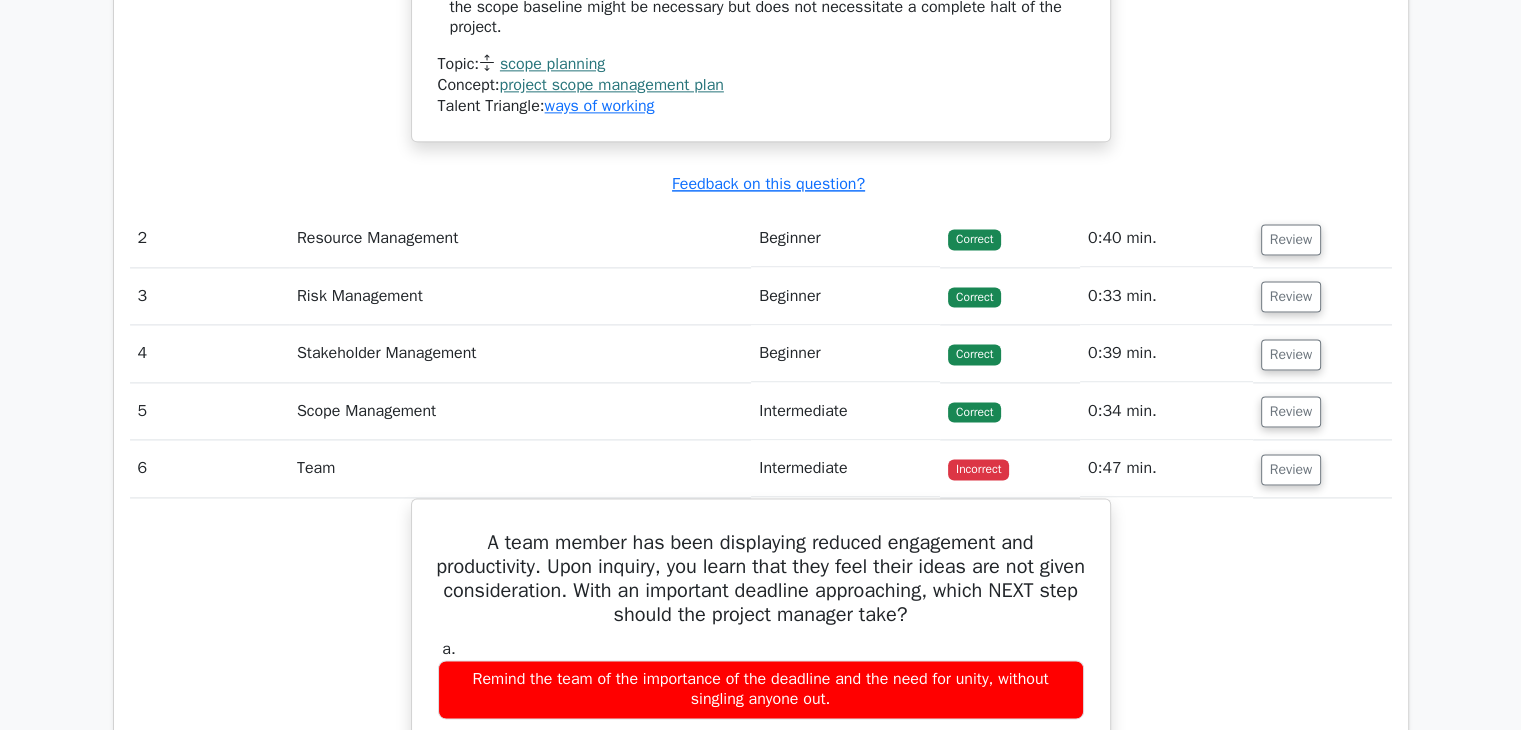 scroll, scrollTop: 2688, scrollLeft: 0, axis: vertical 